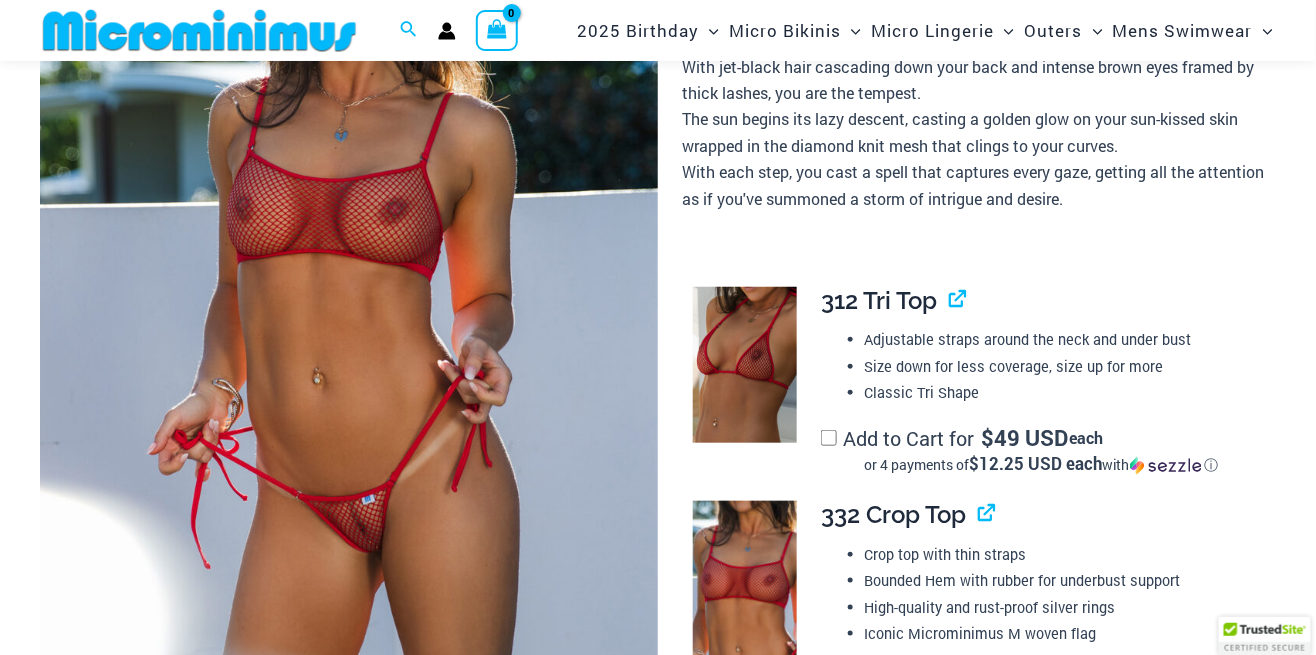 scroll, scrollTop: 310, scrollLeft: 0, axis: vertical 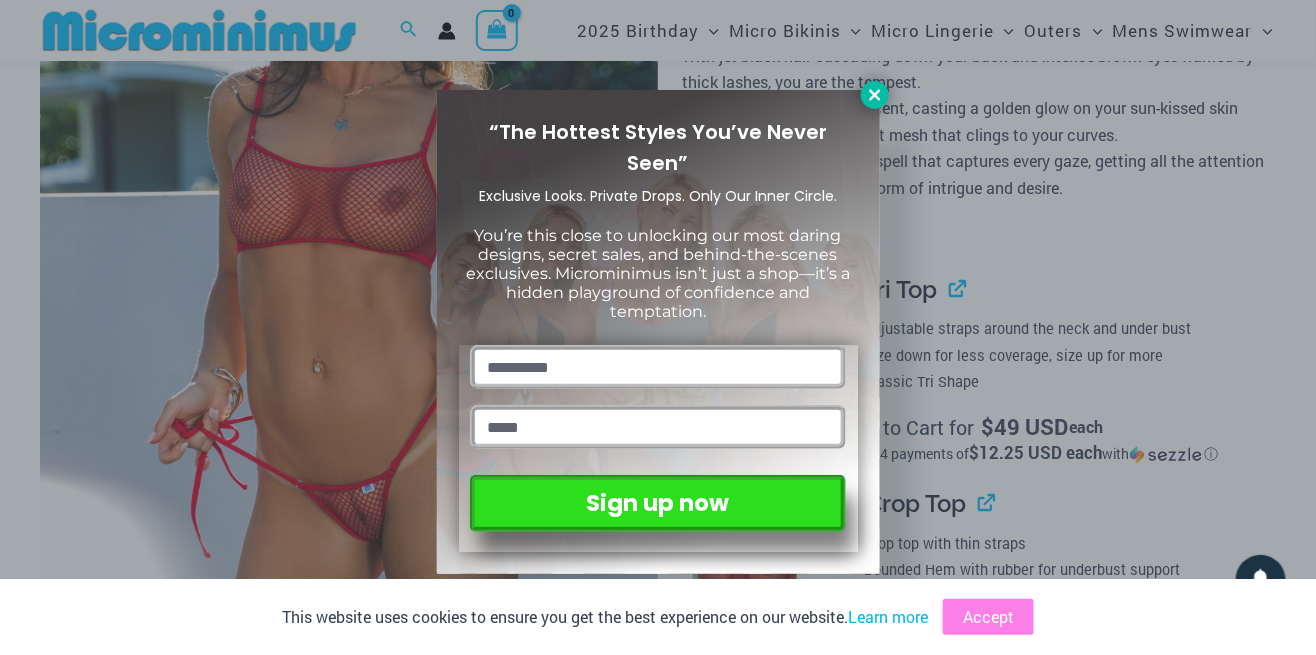 click 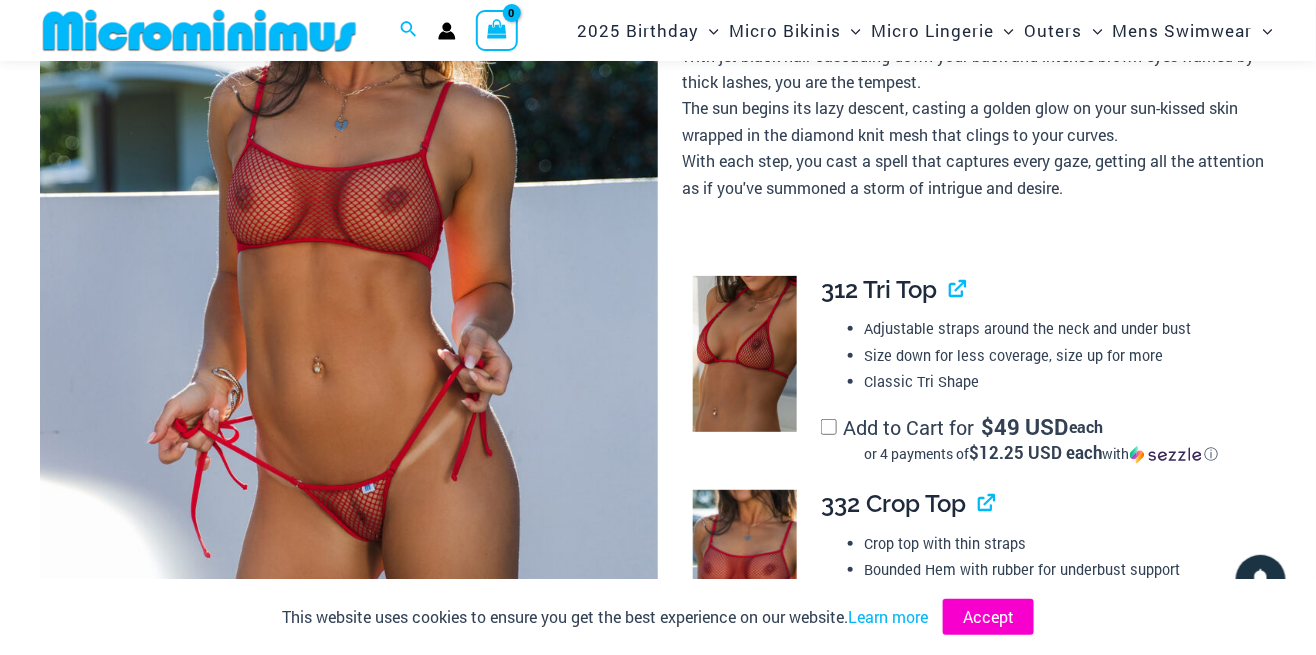 click on "Accept" at bounding box center (988, 617) 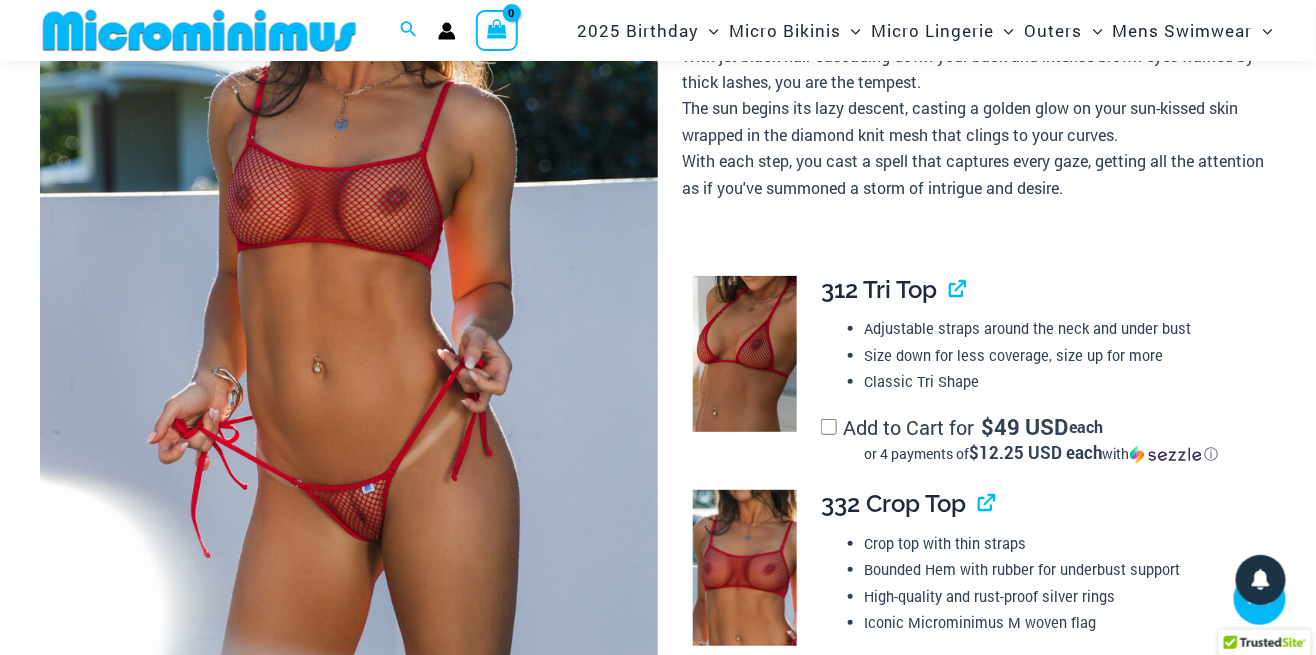 click on "Standing at the edge of the shimmering pool, you embody the allure of the  Microminimus Summer Storm   Micro Bikini.
With jet-black hair cascading down your back and intense brown eyes framed by thick lashes, you are the tempest.
The sun begins its lazy descent, casting a golden glow on your sun-kissed skin wrapped in the diamond knit mesh that clings to your curves.
With each step, you cast a spell that captures every gaze, getting all the attention as if you've summoned a storm of intrigue and desire." at bounding box center [979, 95] 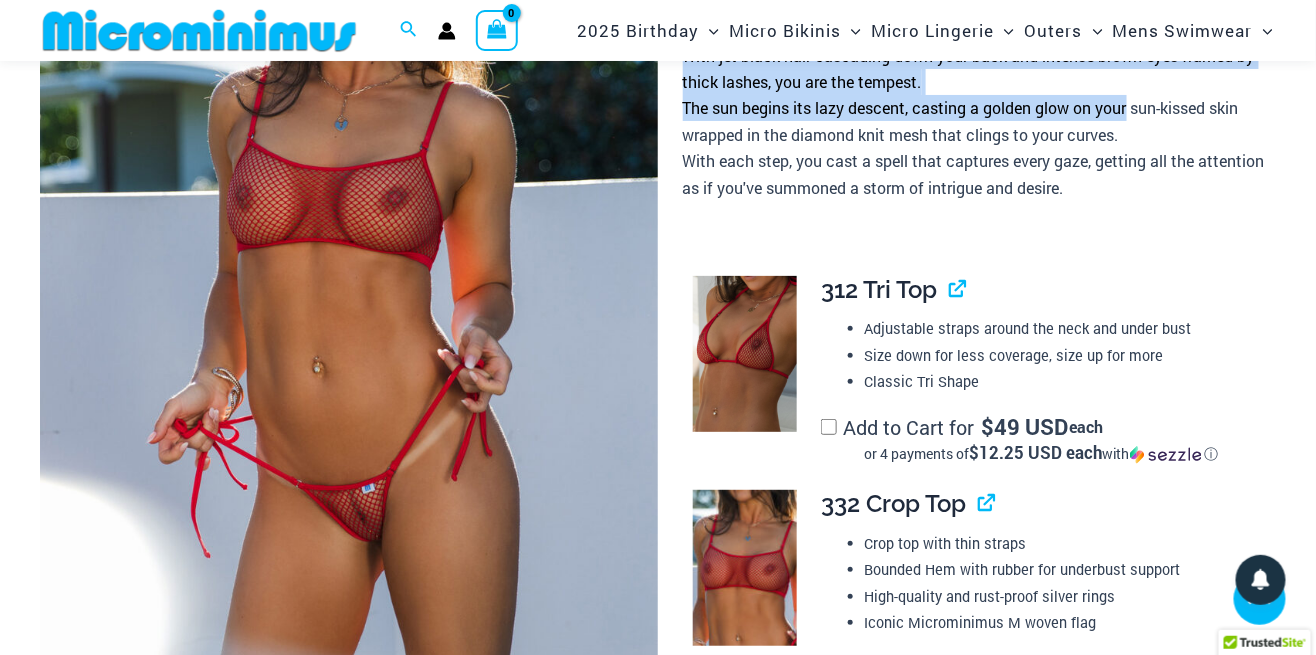 drag, startPoint x: 1120, startPoint y: 104, endPoint x: 1109, endPoint y: 70, distance: 35.735138 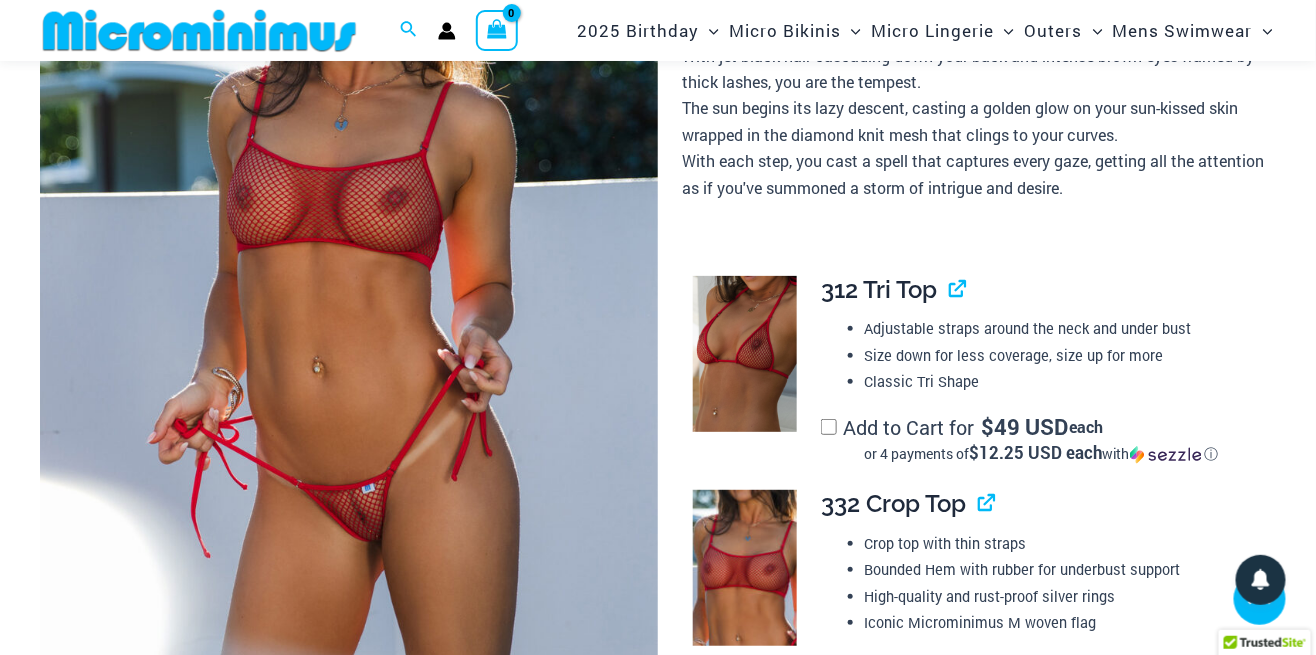 click on "Standing at the edge of the shimmering pool, you embody the allure of the  Microminimus Summer Storm   Micro Bikini.
With jet-black hair cascading down your back and intense brown eyes framed by thick lashes, you are the tempest.
The sun begins its lazy descent, casting a golden glow on your sun-kissed skin wrapped in the diamond knit mesh that clings to your curves.
With each step, you cast a spell that captures every gaze, getting all the attention as if you've summoned a storm of intrigue and desire." at bounding box center [979, 95] 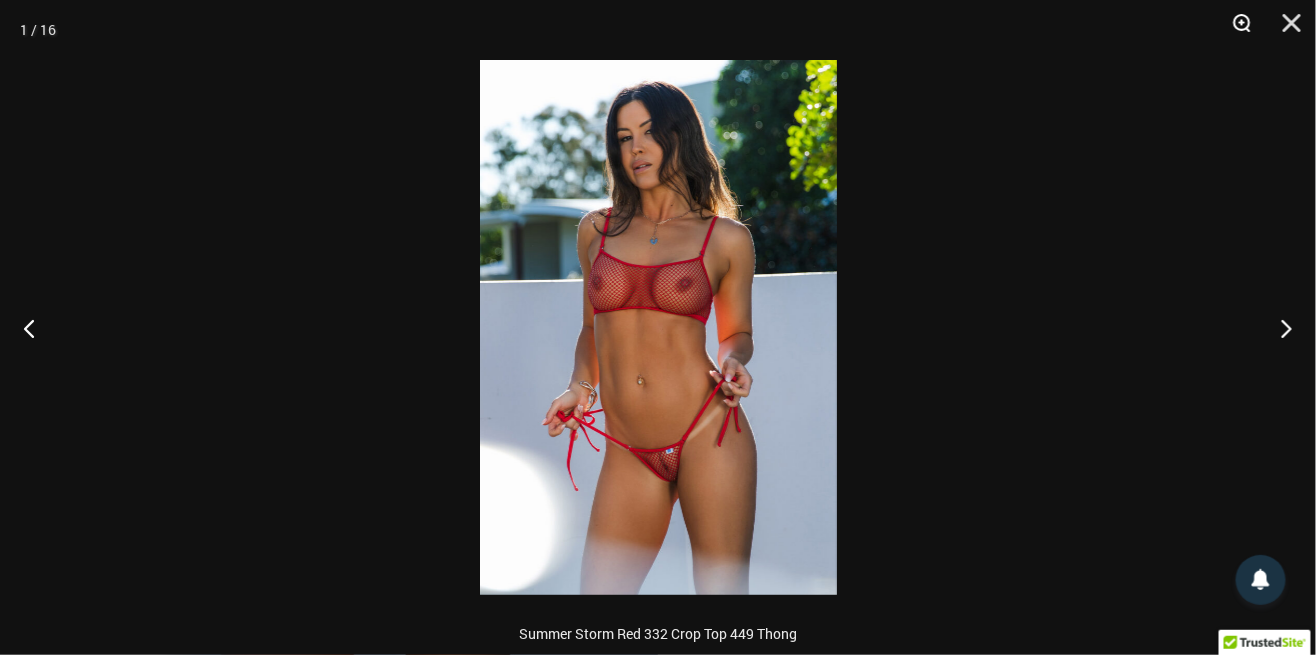 click at bounding box center [1235, 30] 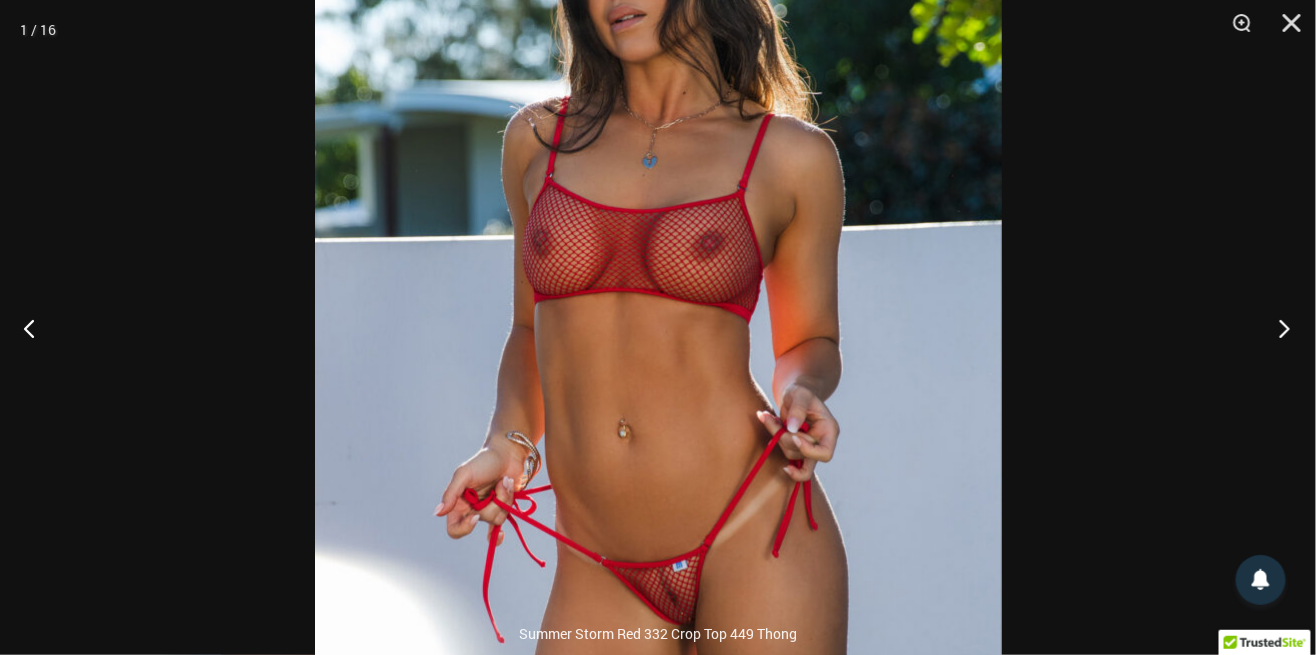 click at bounding box center (1278, 328) 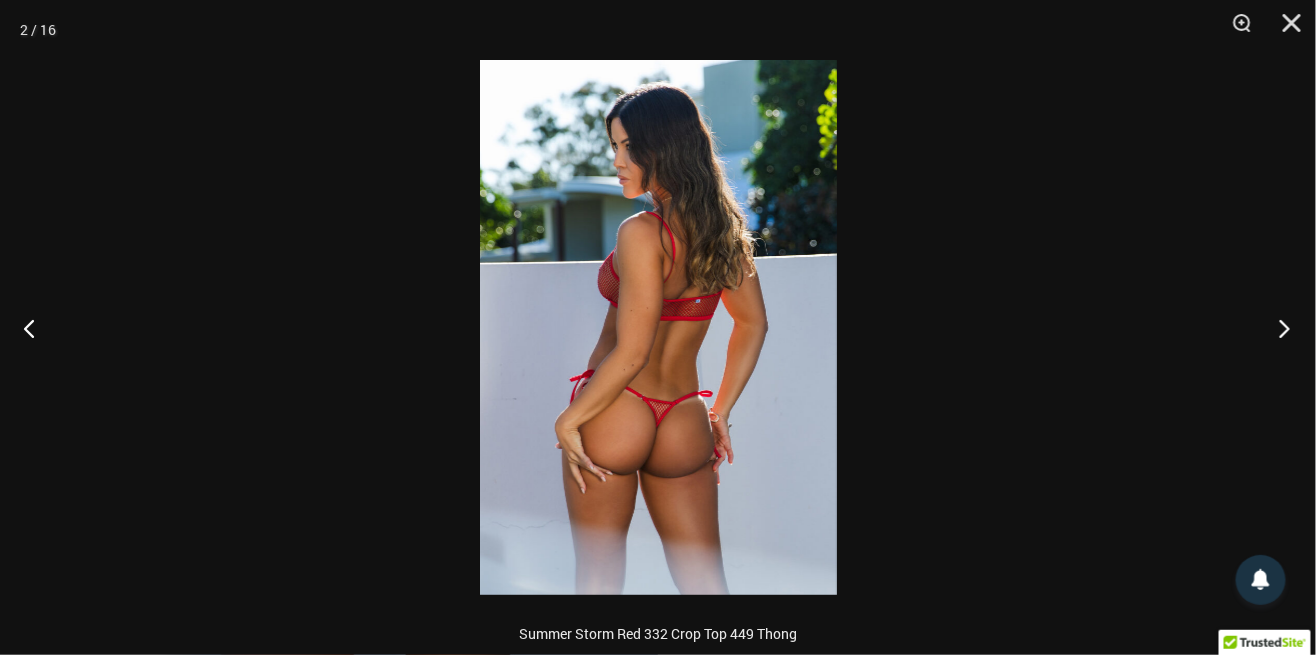 click at bounding box center (1278, 328) 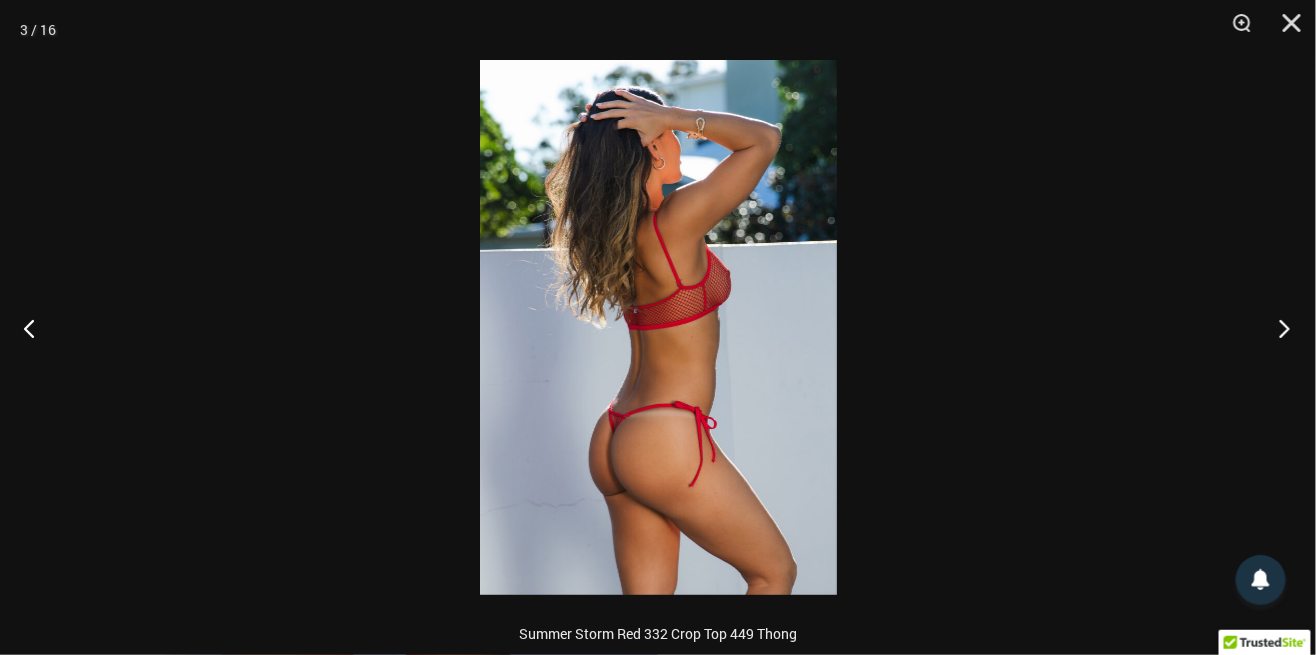 click at bounding box center (1278, 328) 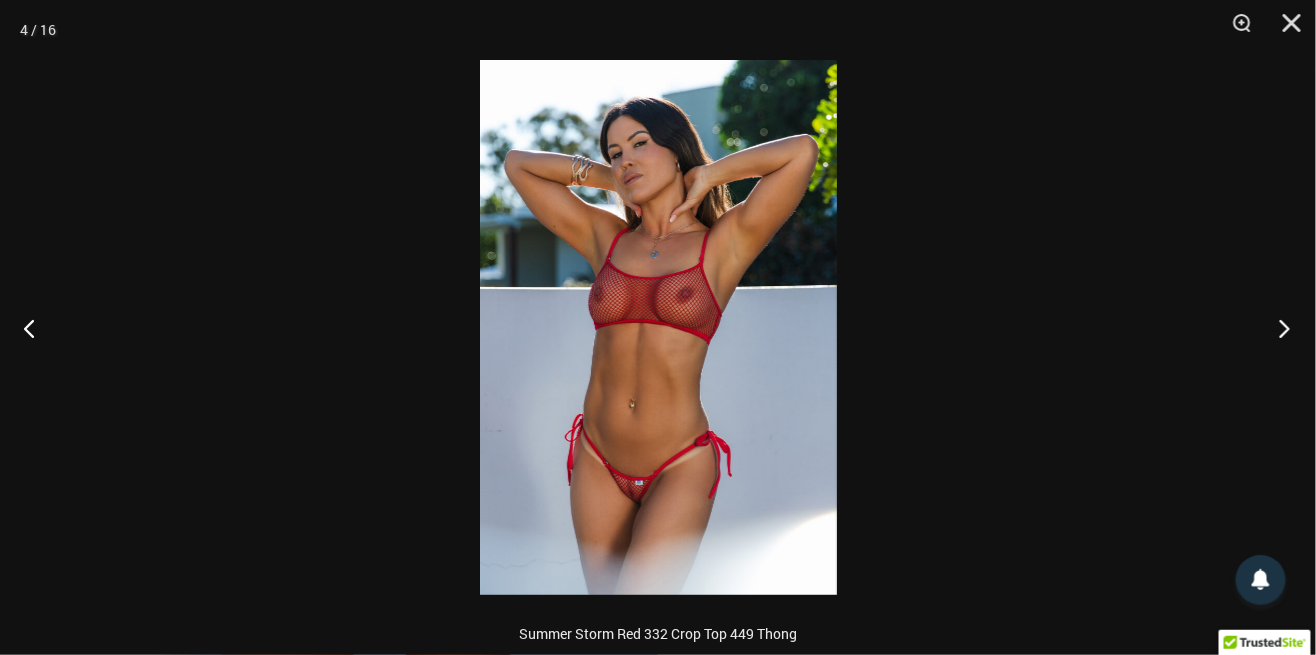 click at bounding box center (1278, 328) 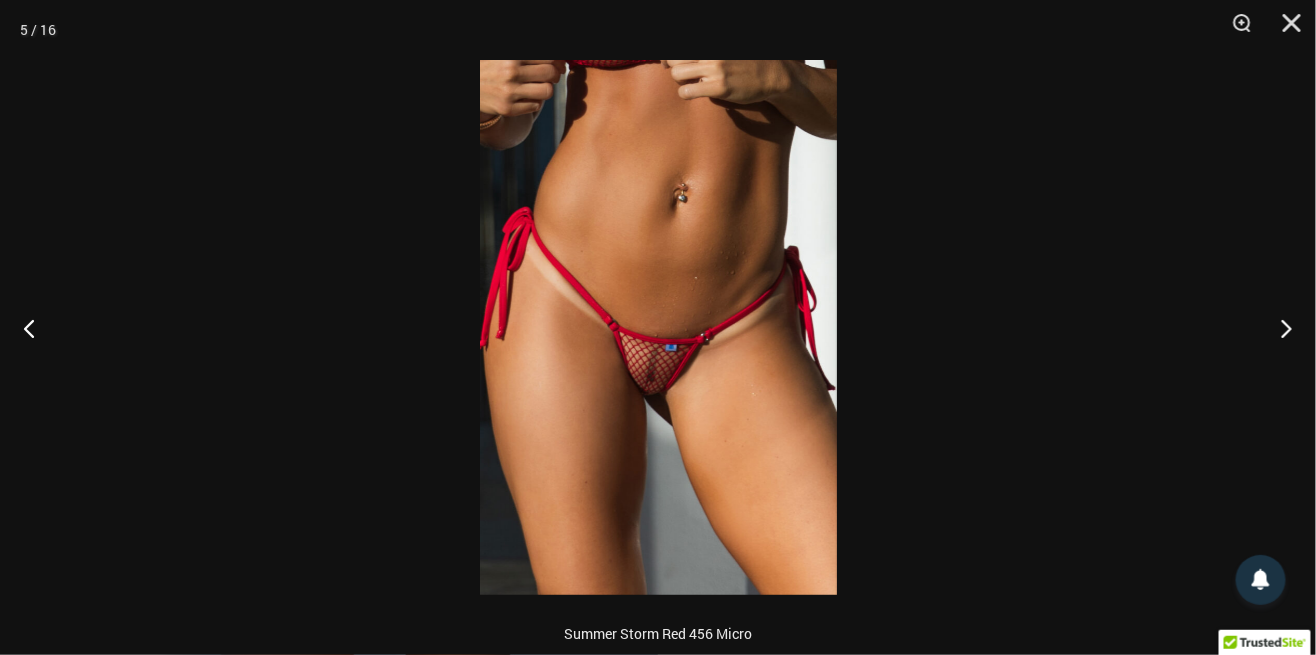 click at bounding box center (658, 327) 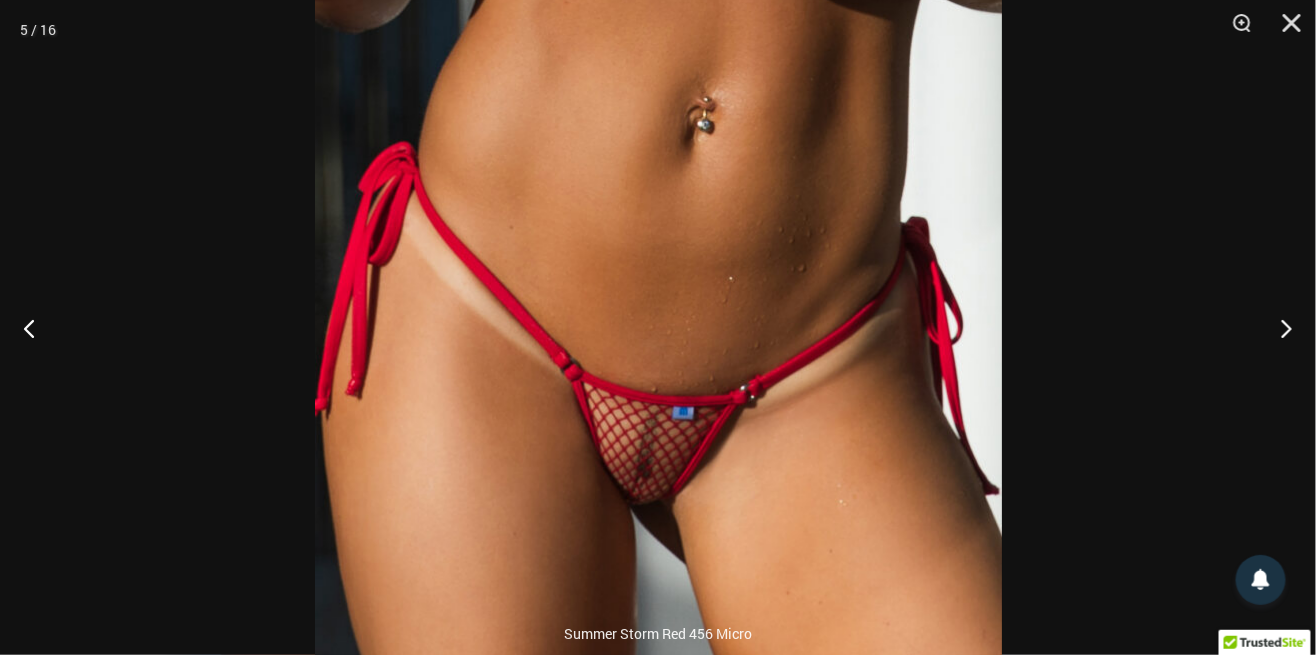 click at bounding box center [658, 374] 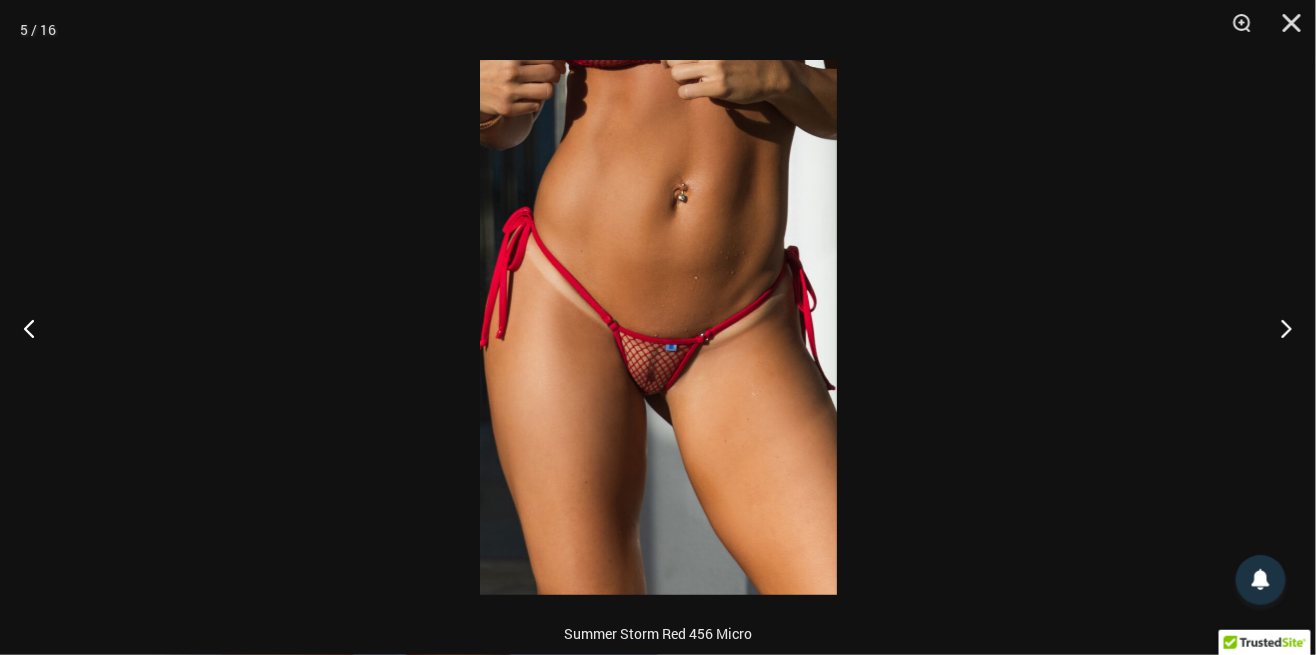 click at bounding box center (658, 327) 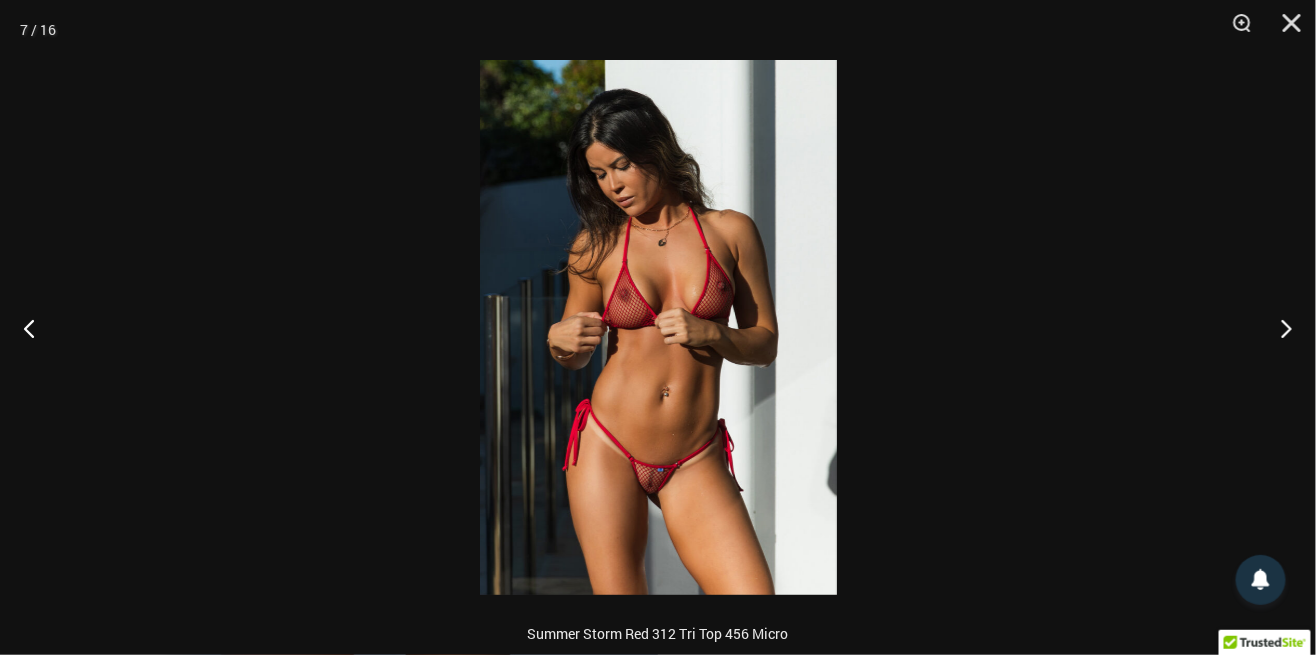click at bounding box center [658, 327] 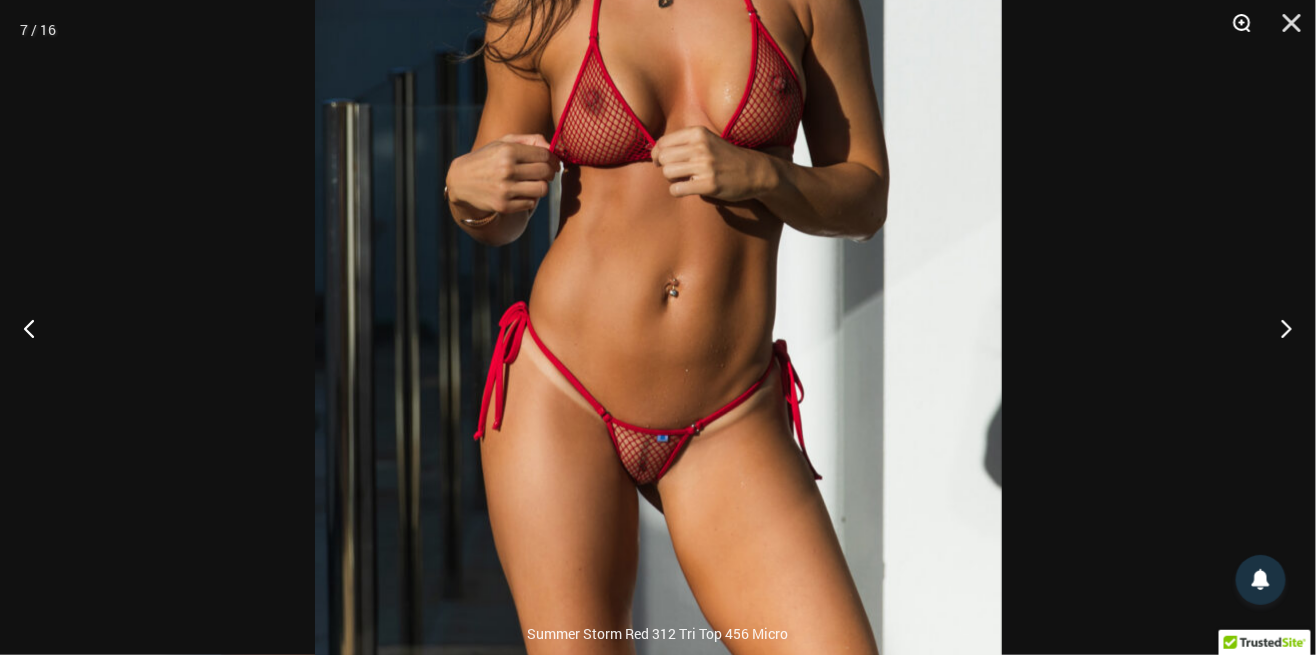 click at bounding box center [1235, 30] 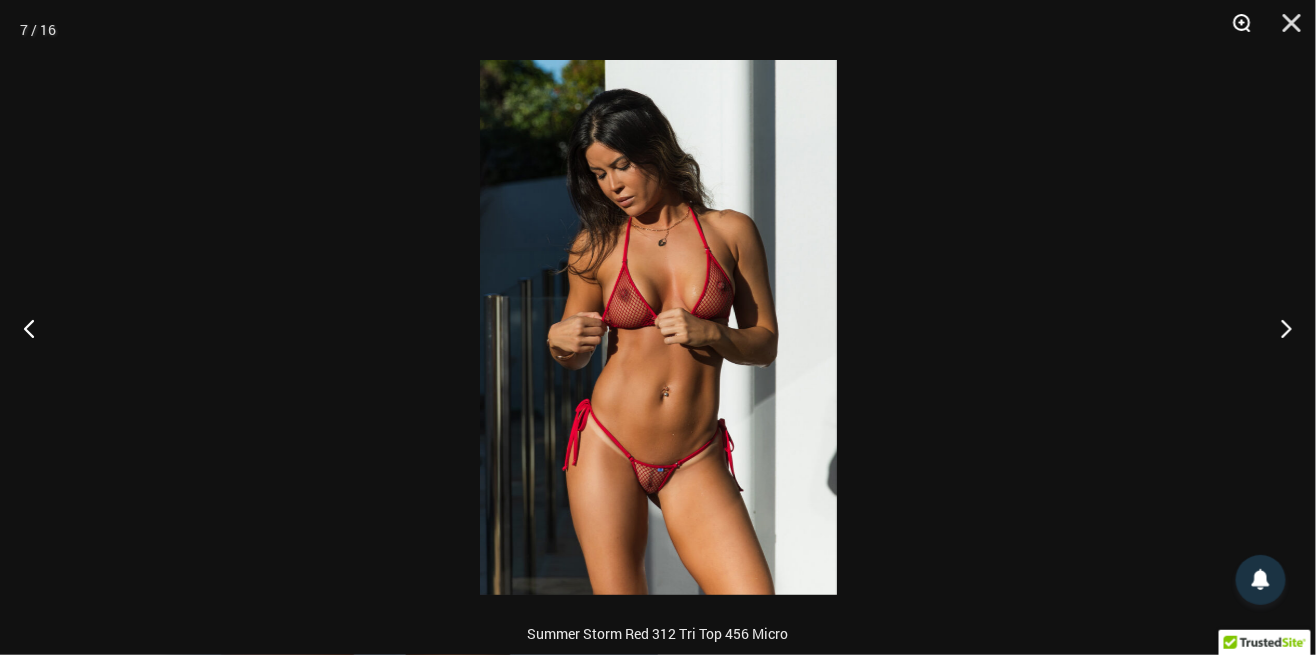 click at bounding box center (1235, 30) 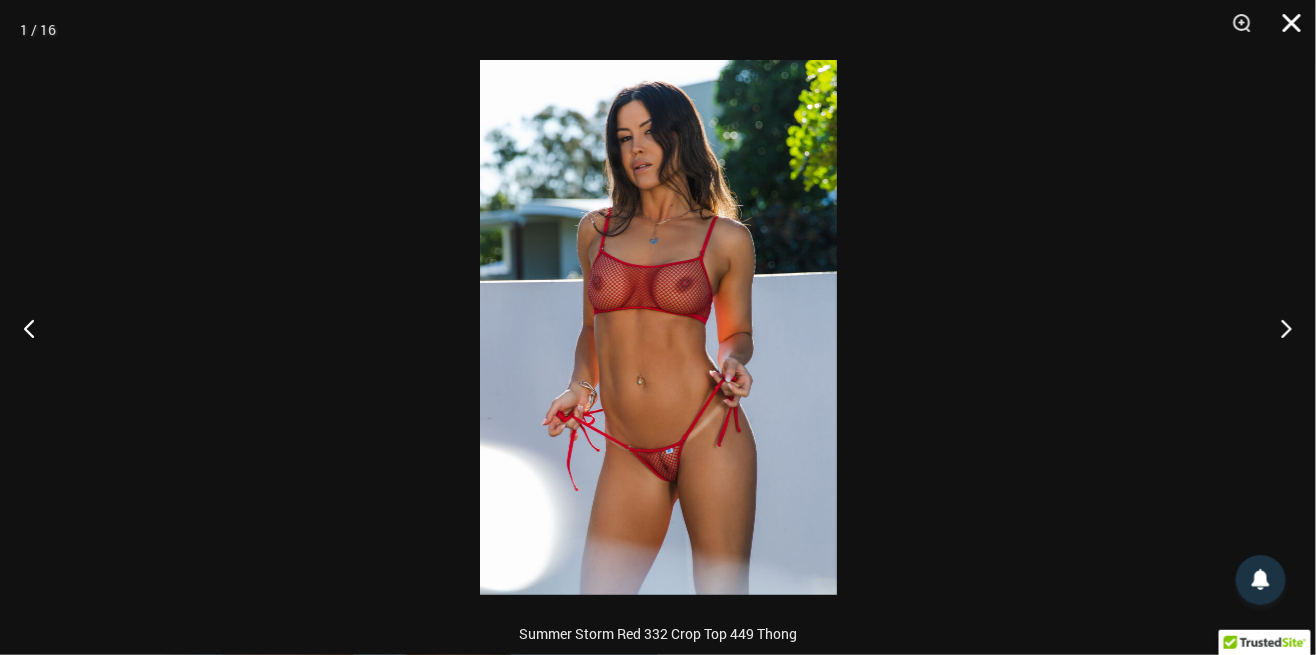 click at bounding box center (1285, 30) 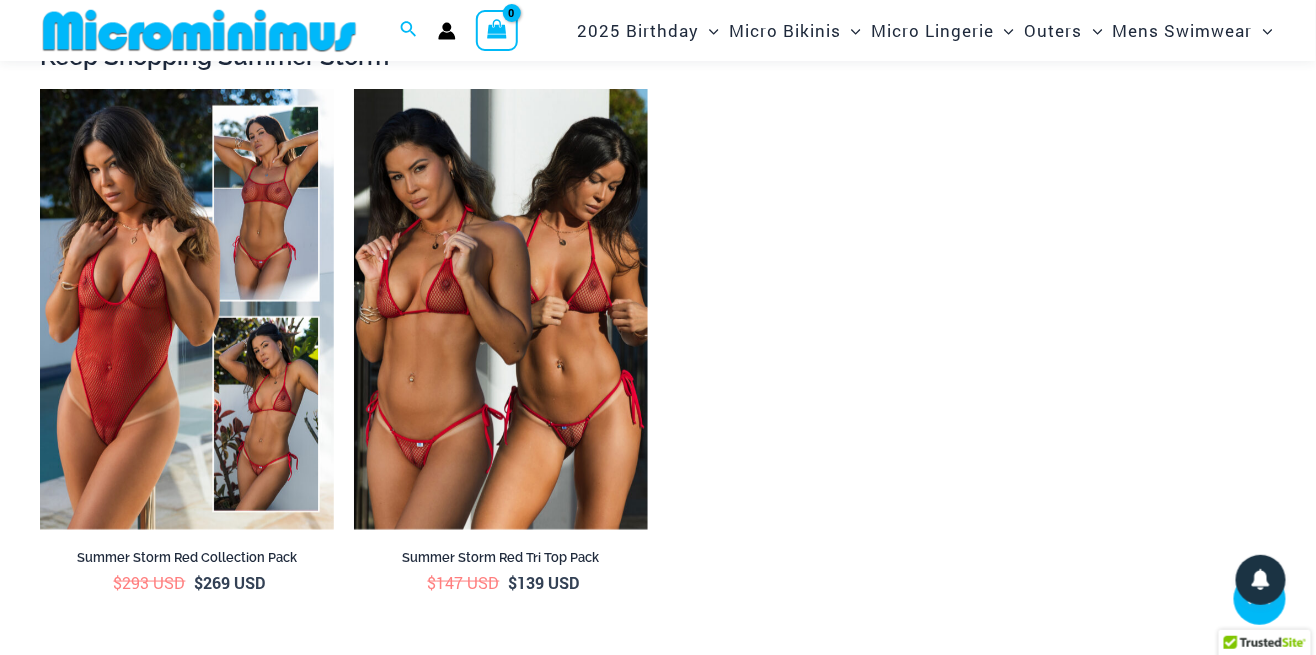 scroll, scrollTop: 2761, scrollLeft: 0, axis: vertical 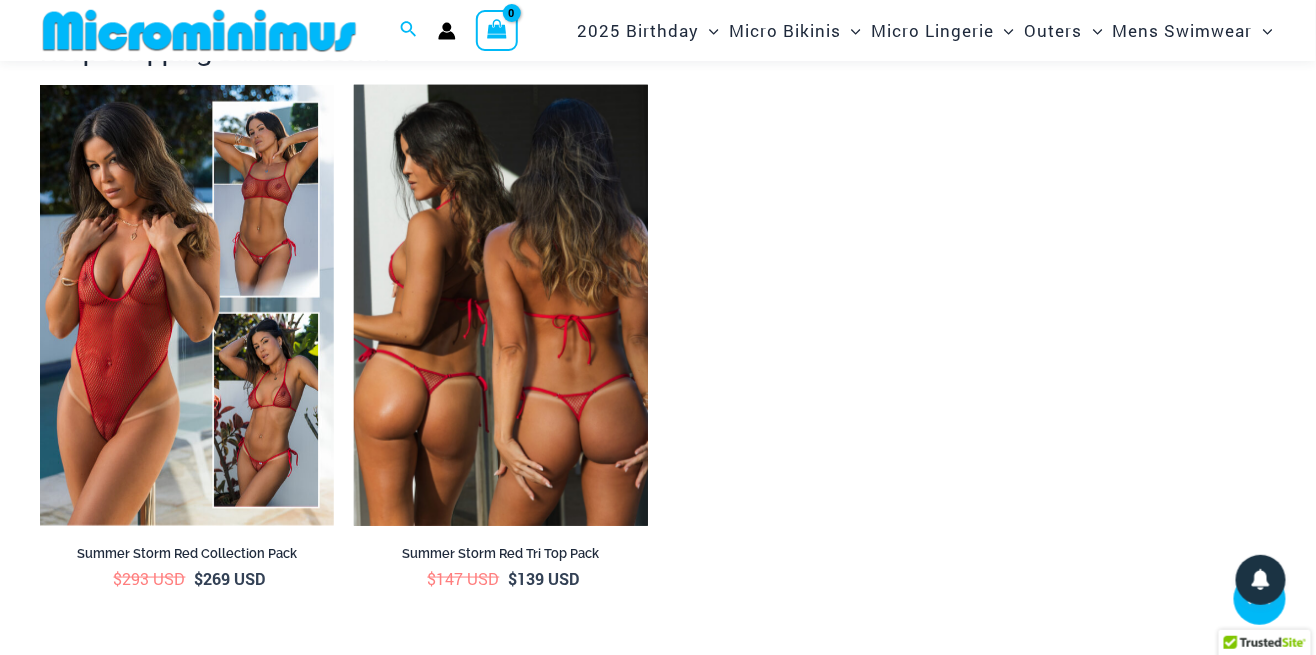 click at bounding box center (501, 305) 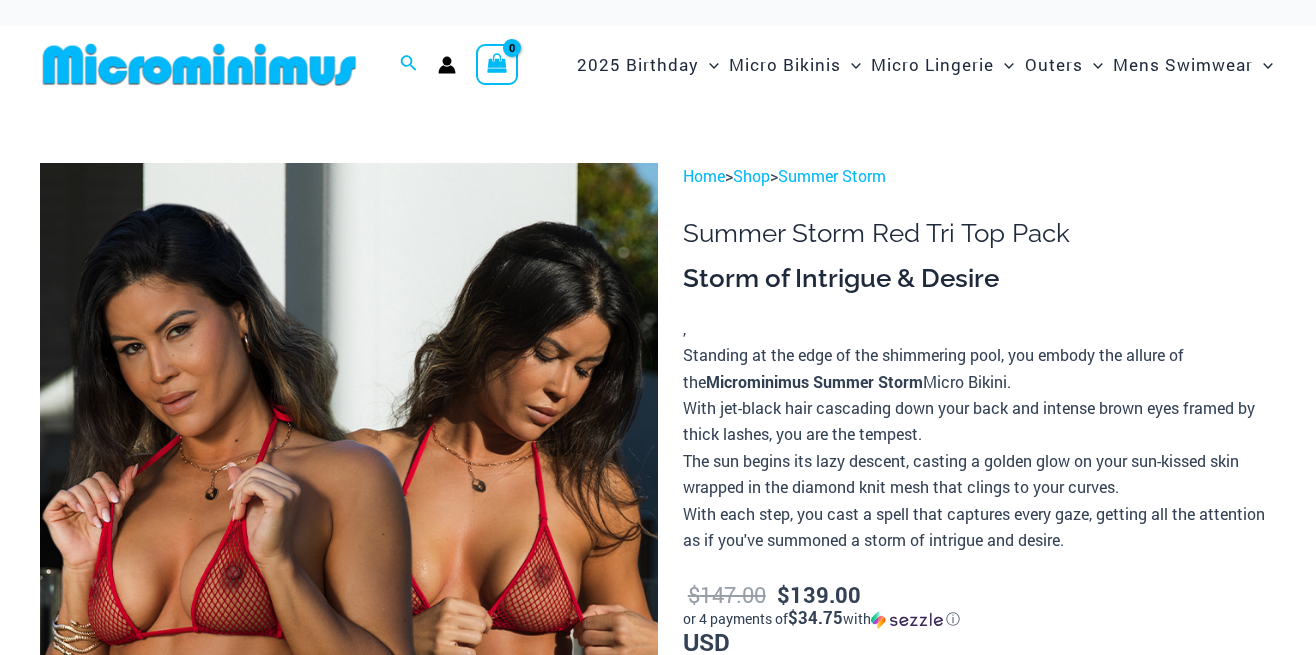 scroll, scrollTop: 0, scrollLeft: 0, axis: both 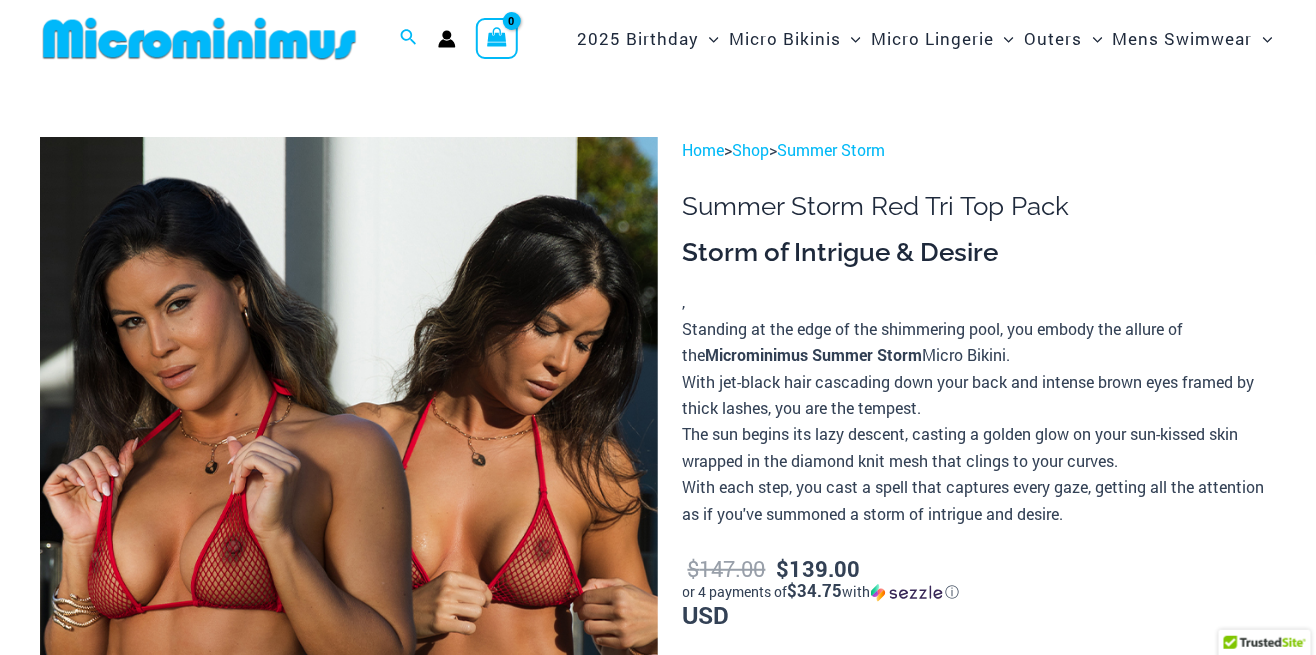 click at bounding box center (349, 600) 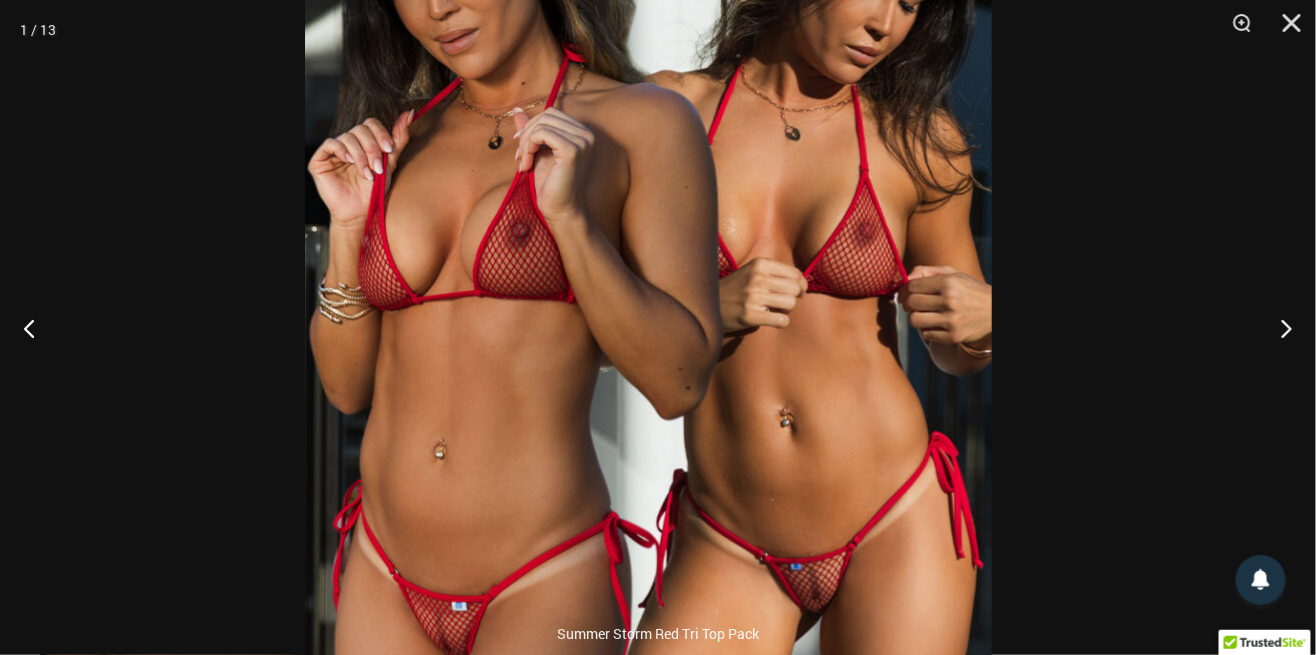 click at bounding box center [658, 327] 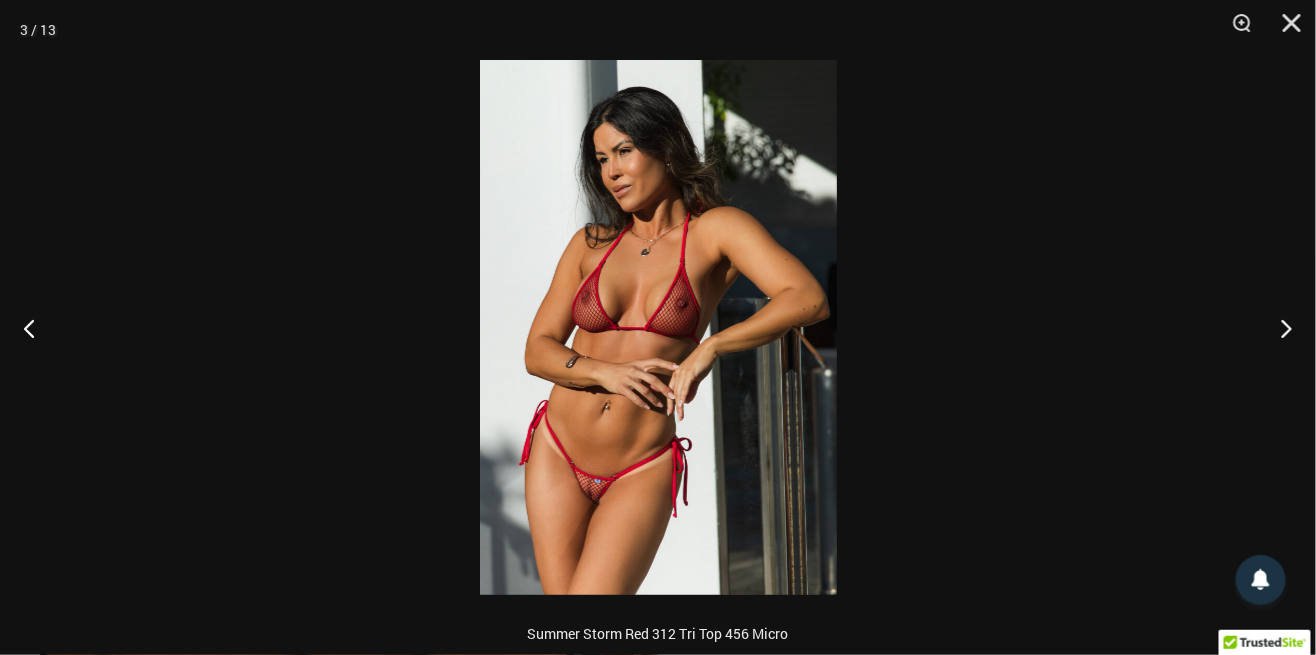click at bounding box center [658, 327] 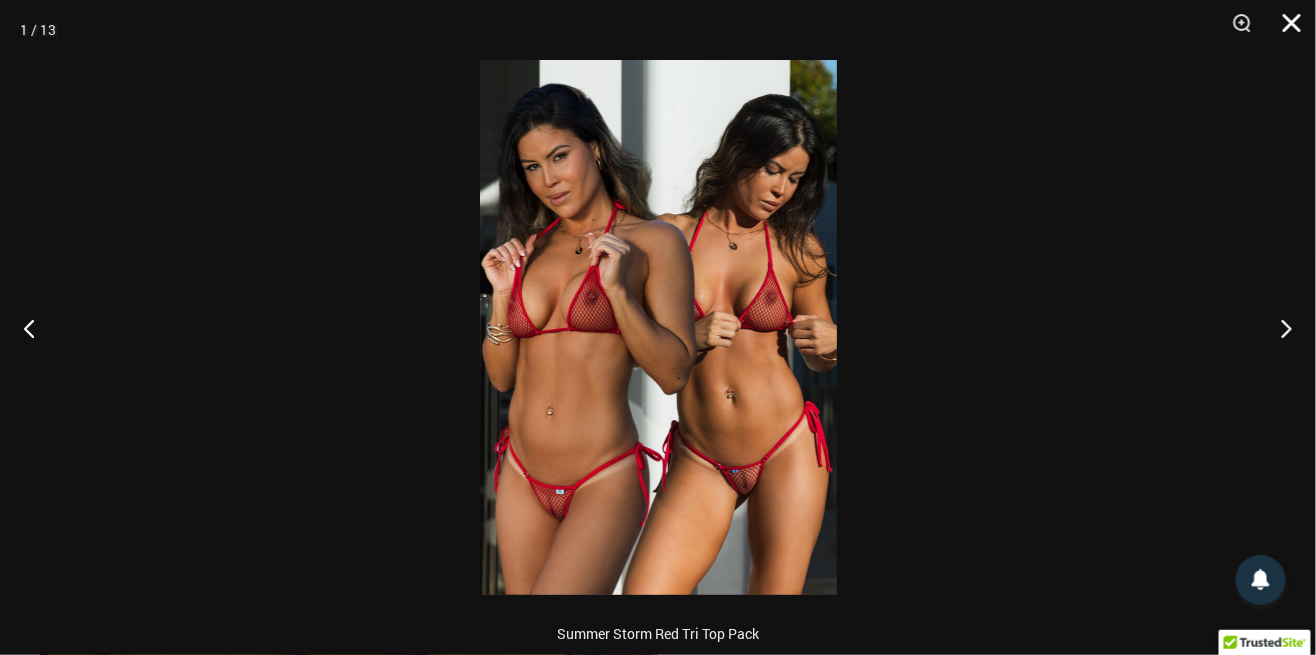 click at bounding box center [1285, 30] 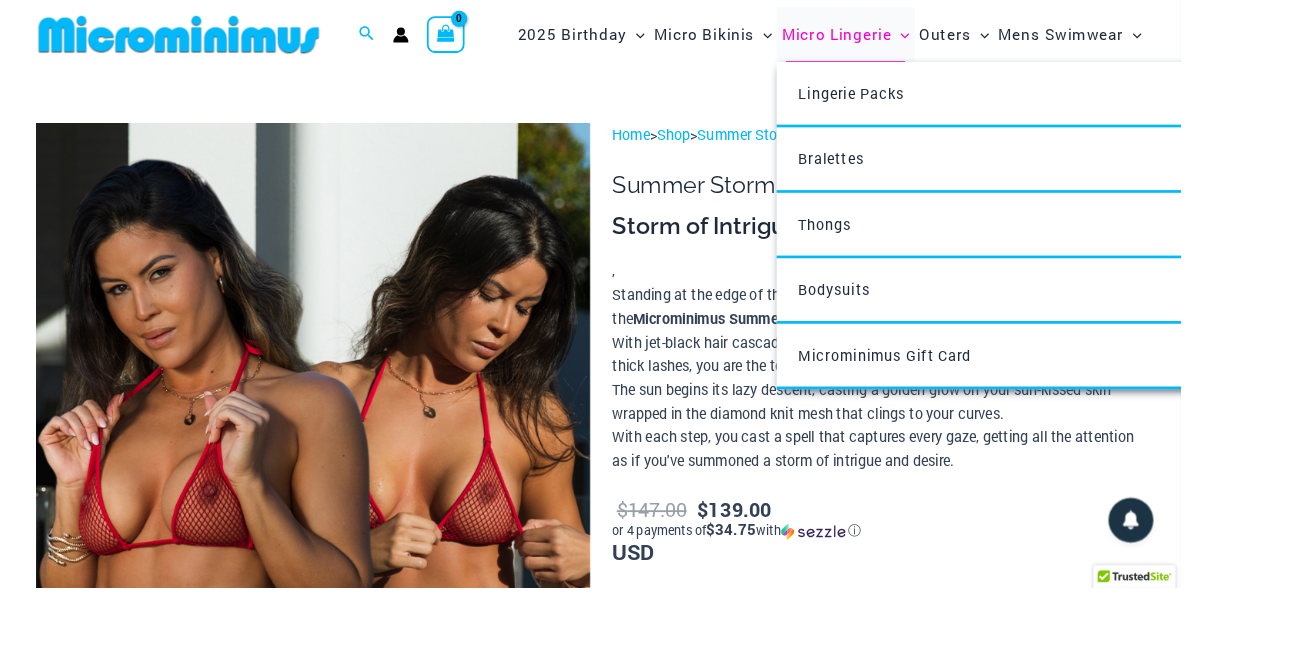 click on "Micro Lingerie" at bounding box center [932, 38] 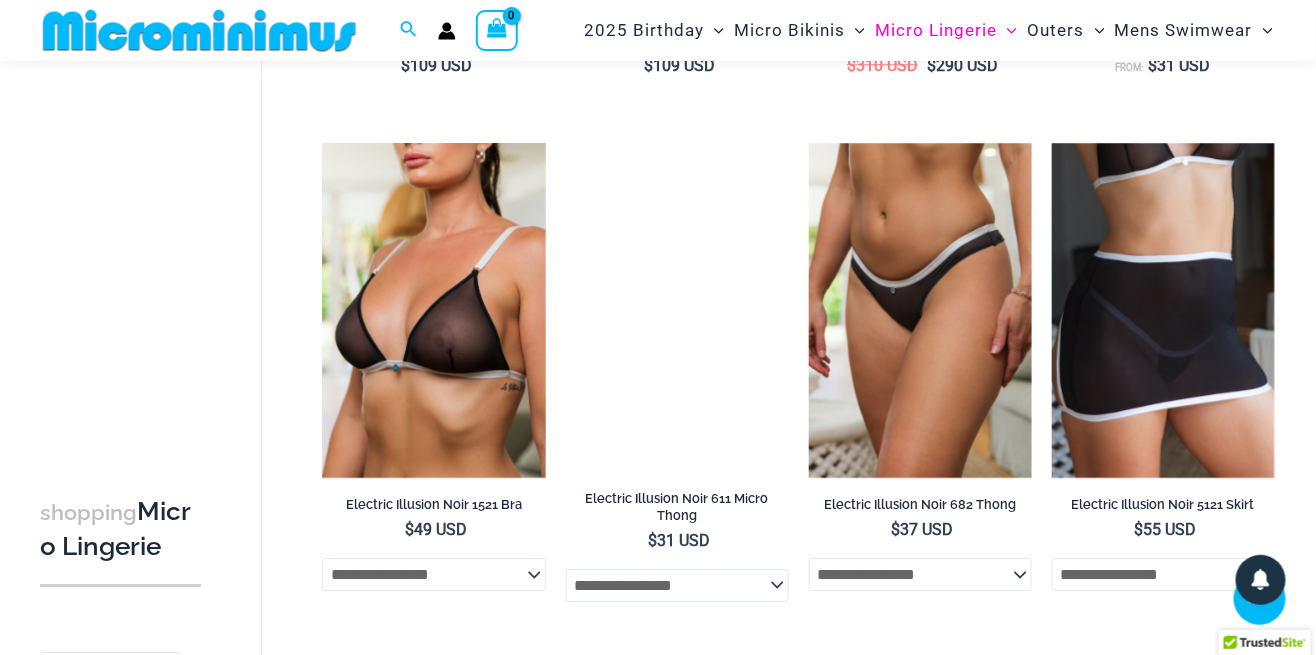 scroll, scrollTop: 1629, scrollLeft: 0, axis: vertical 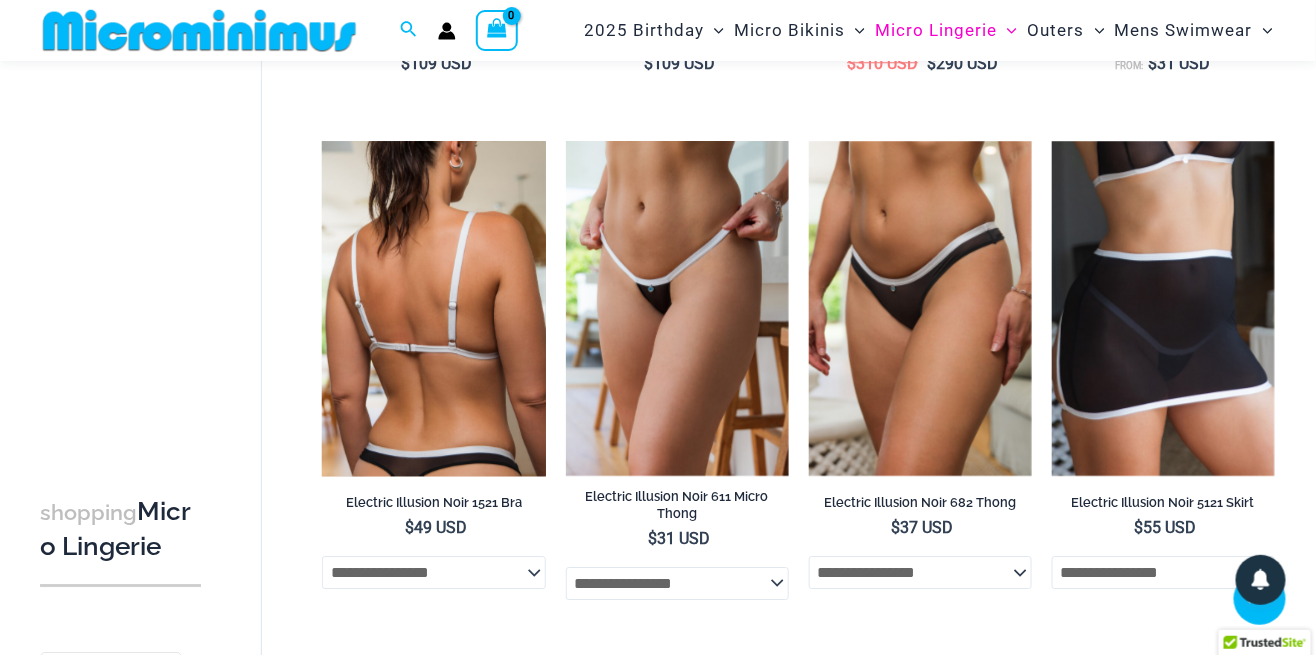 click at bounding box center [433, 308] 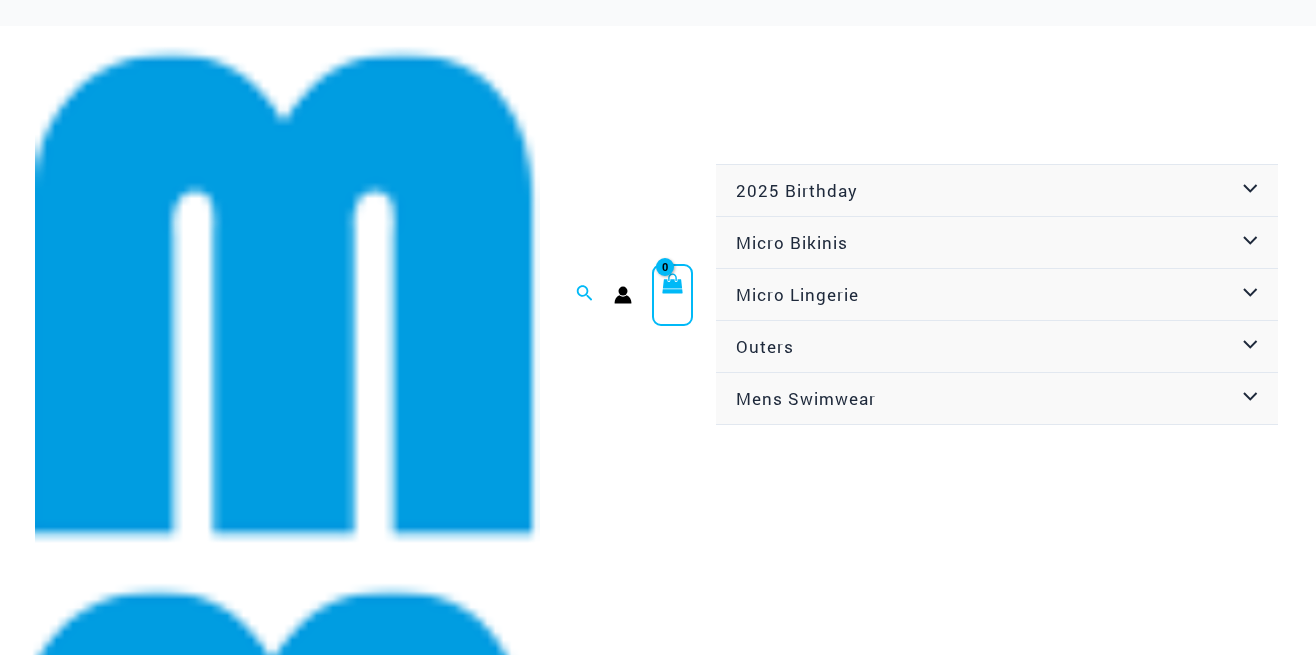 scroll, scrollTop: 0, scrollLeft: 0, axis: both 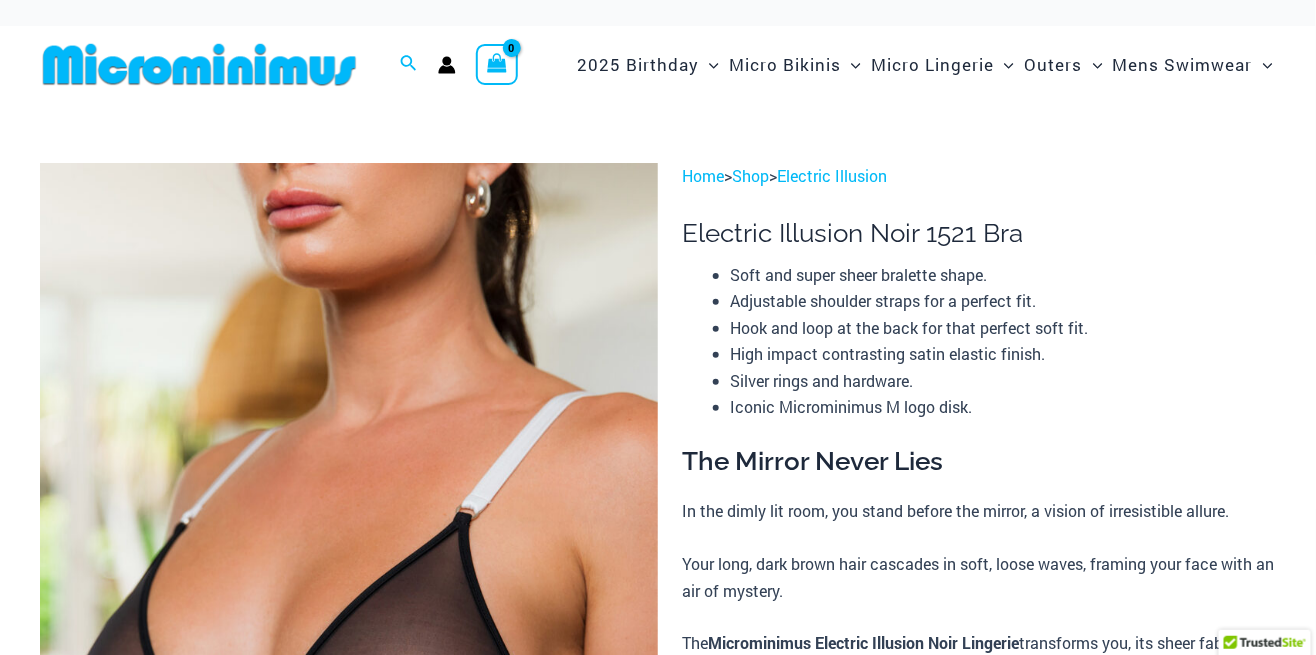 click at bounding box center [349, 626] 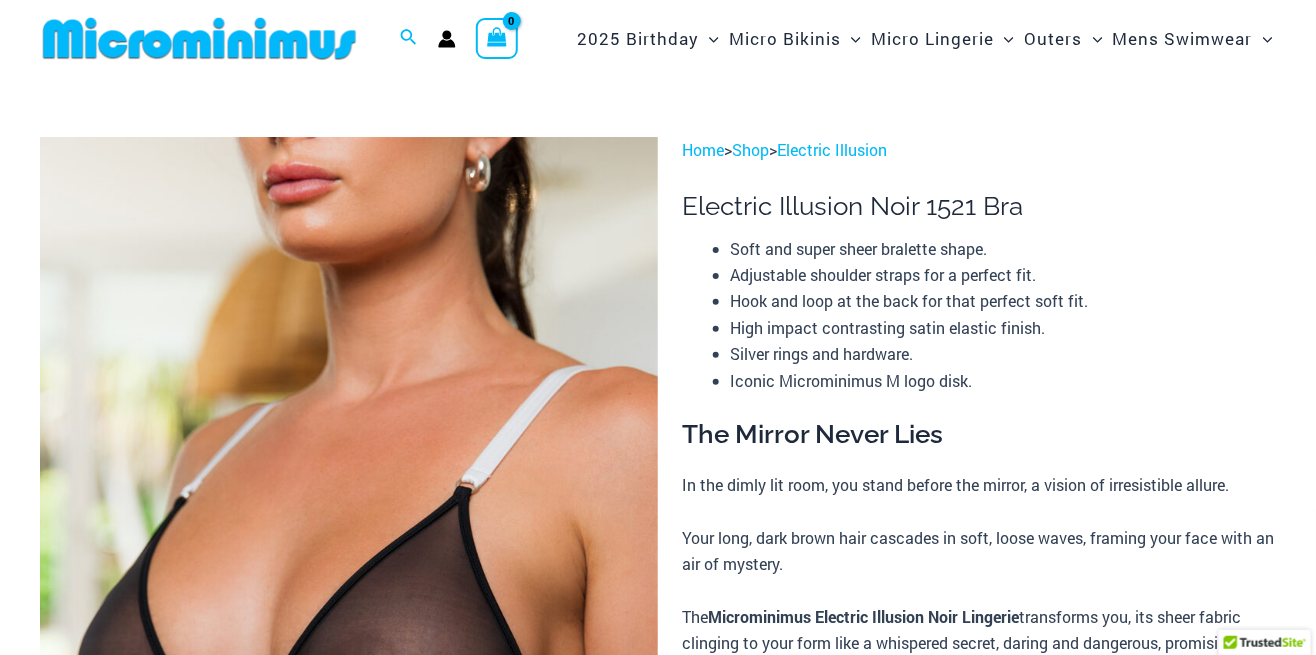 click at bounding box center (349, 600) 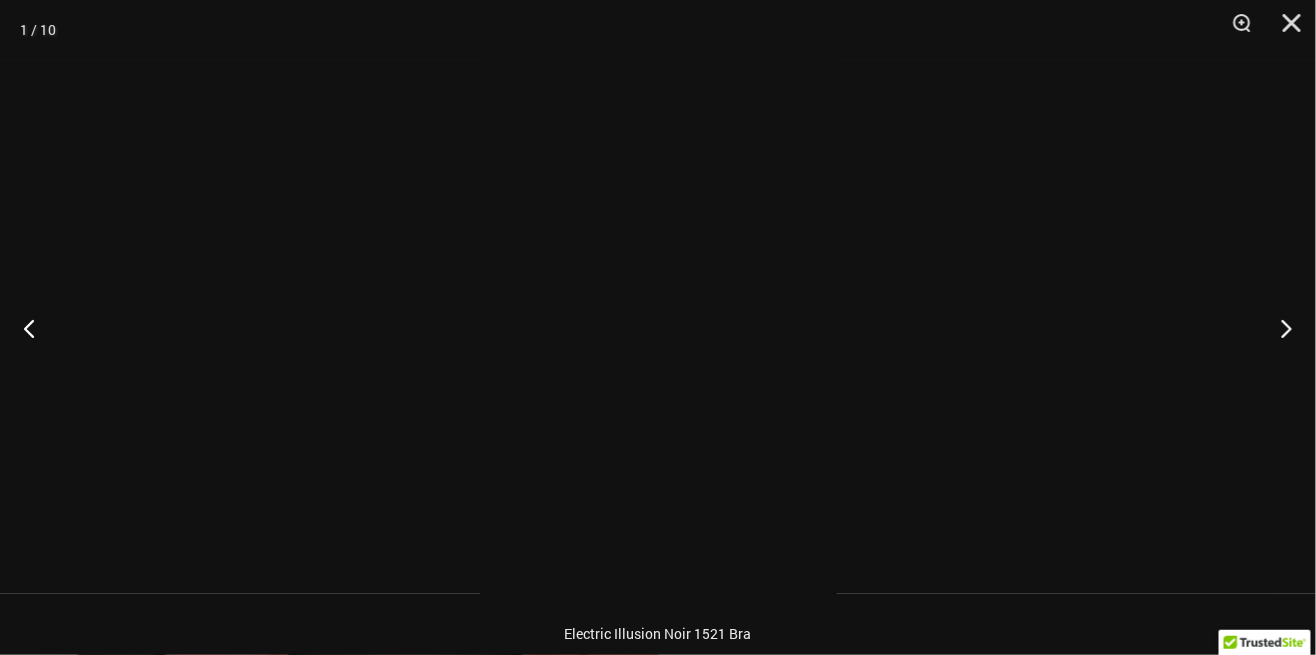 click at bounding box center (658, 327) 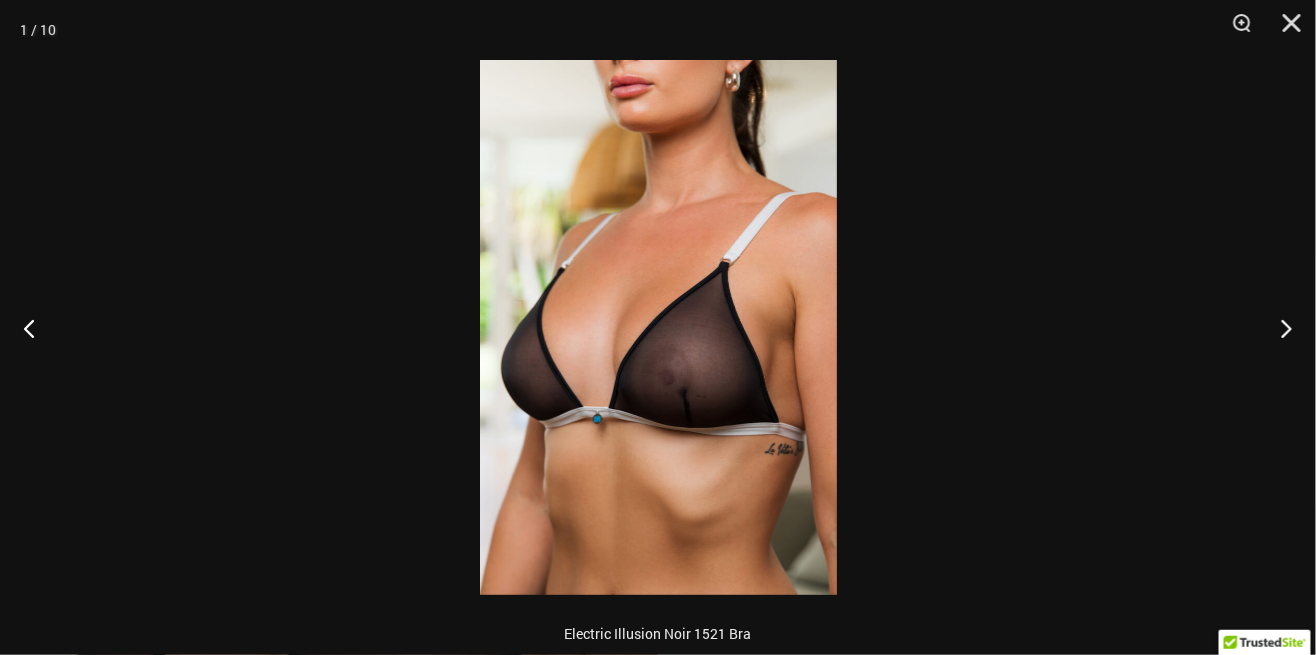 click at bounding box center (658, 327) 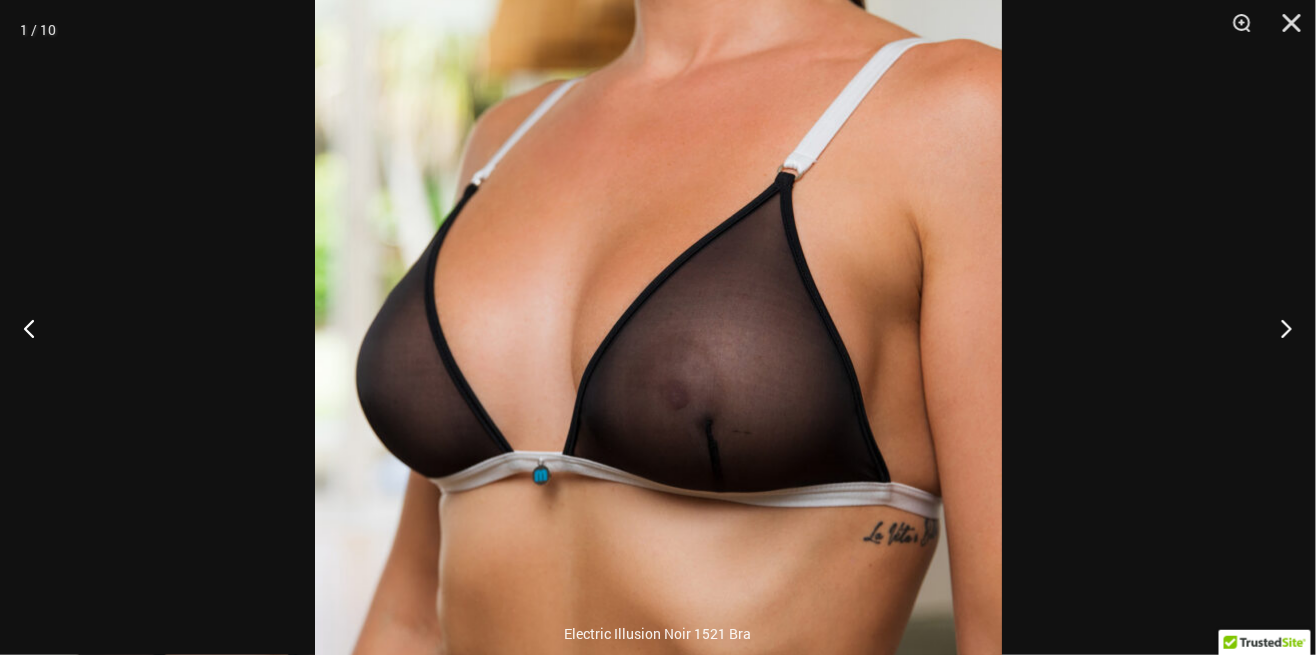 click at bounding box center [658, 299] 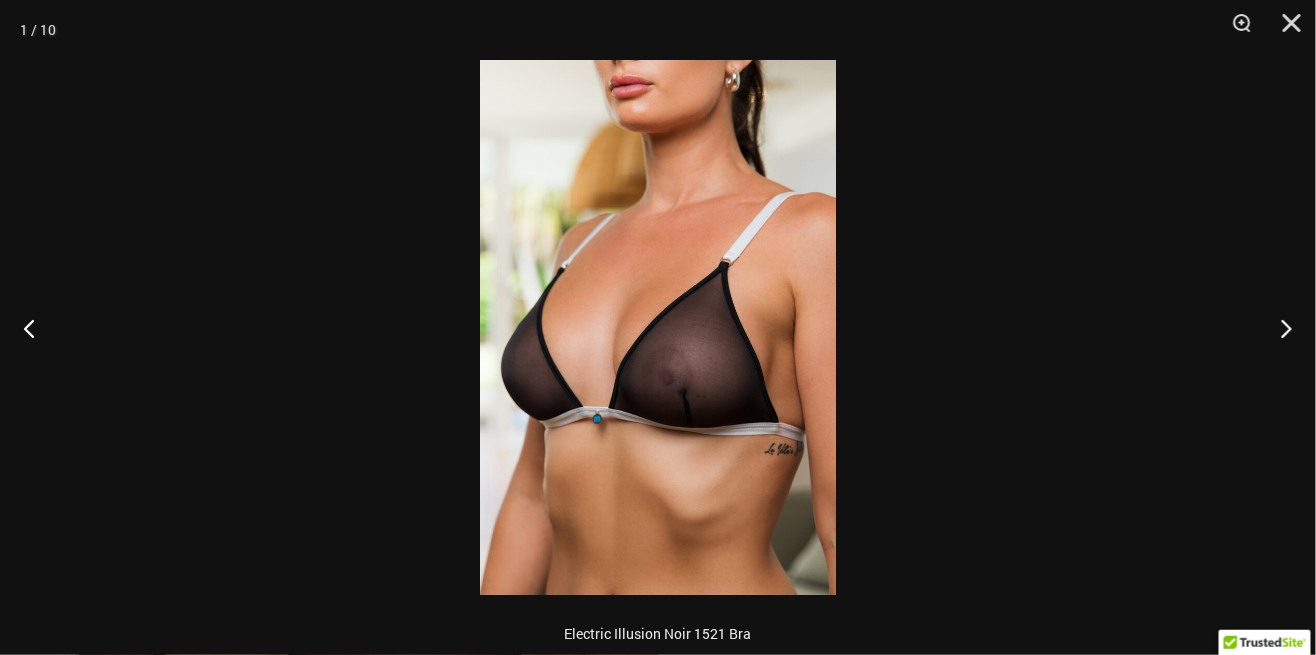 click at bounding box center (658, 327) 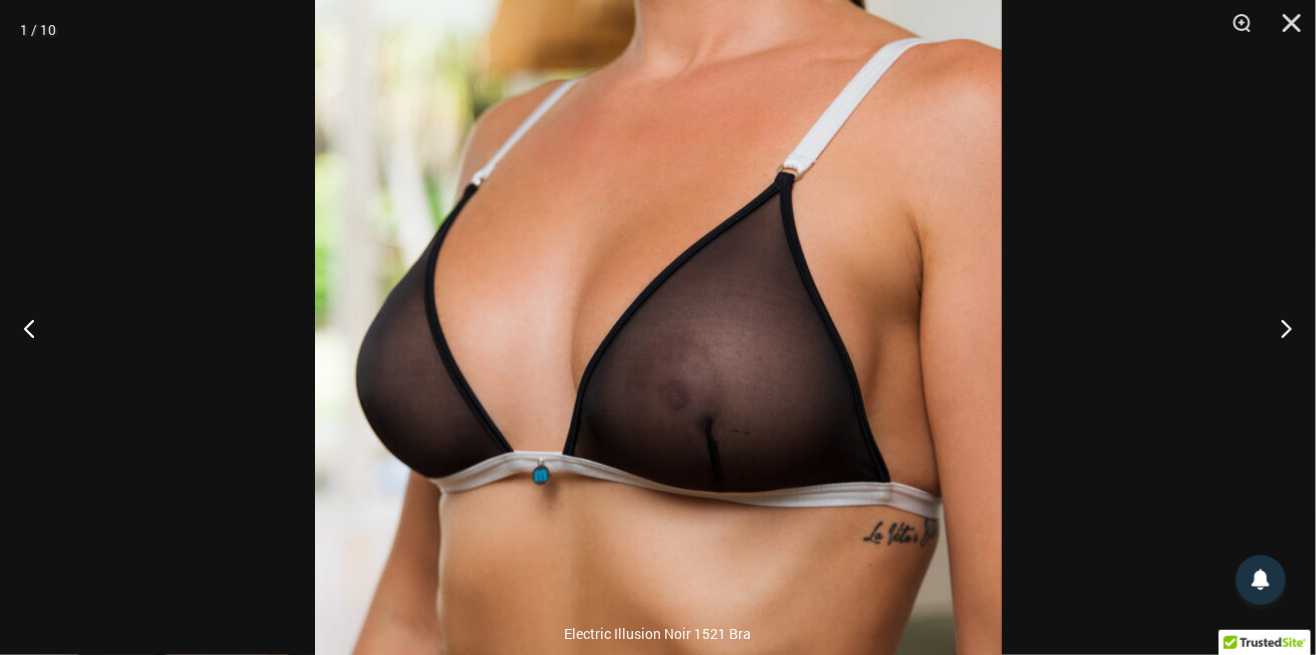 click at bounding box center [658, 299] 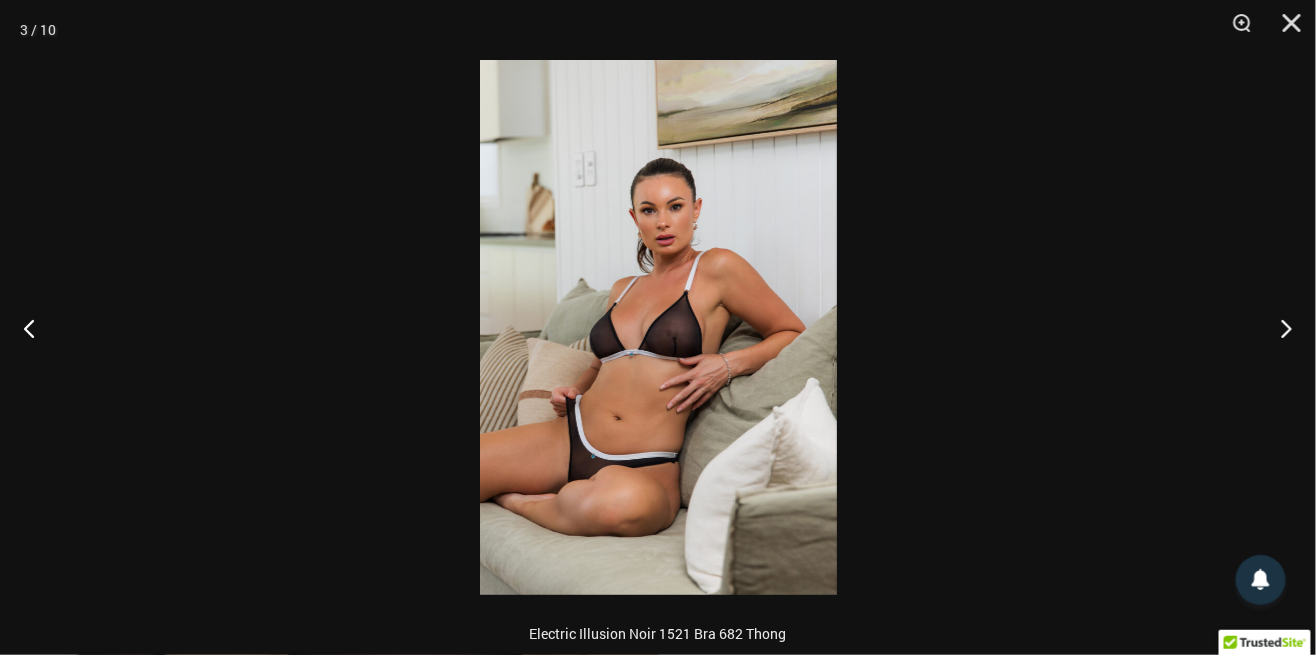click at bounding box center [658, 327] 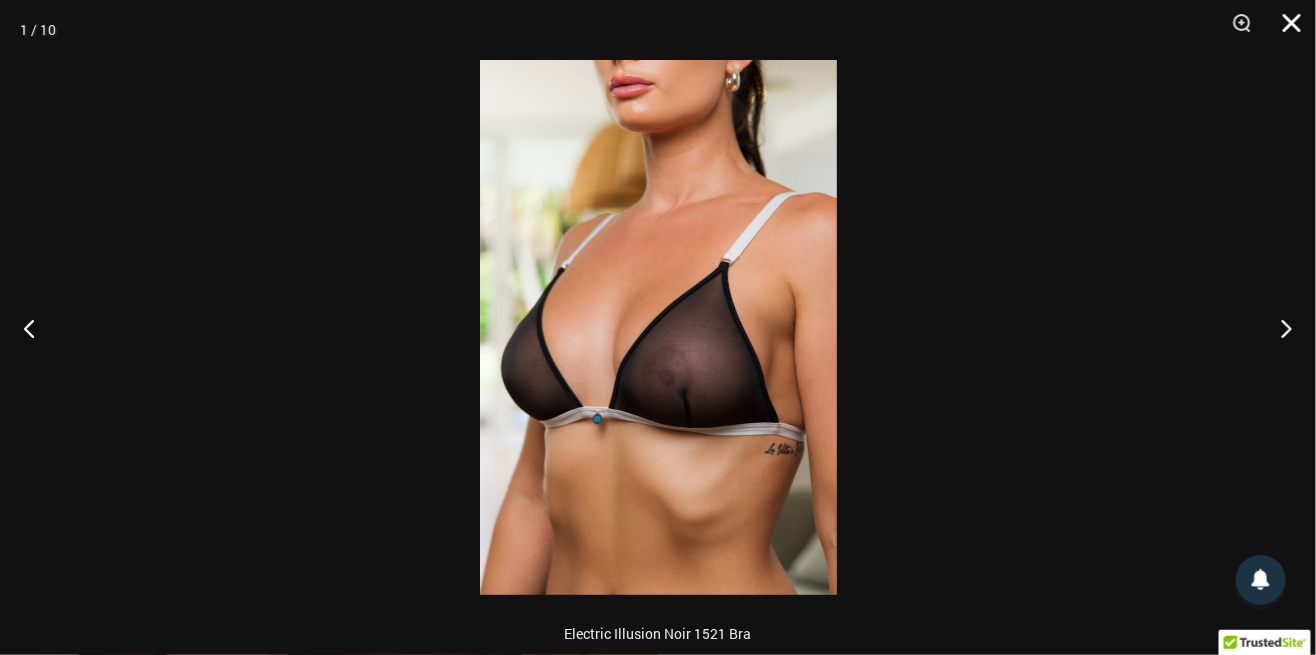 click at bounding box center (1285, 30) 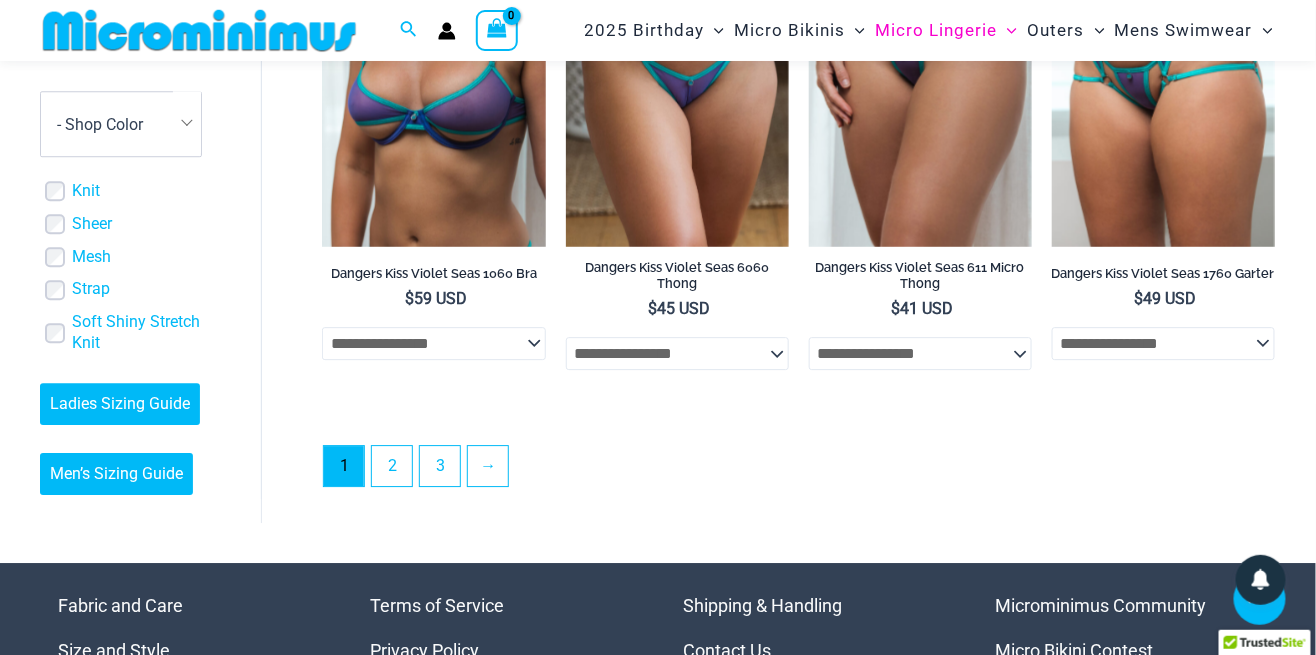 scroll, scrollTop: 3862, scrollLeft: 0, axis: vertical 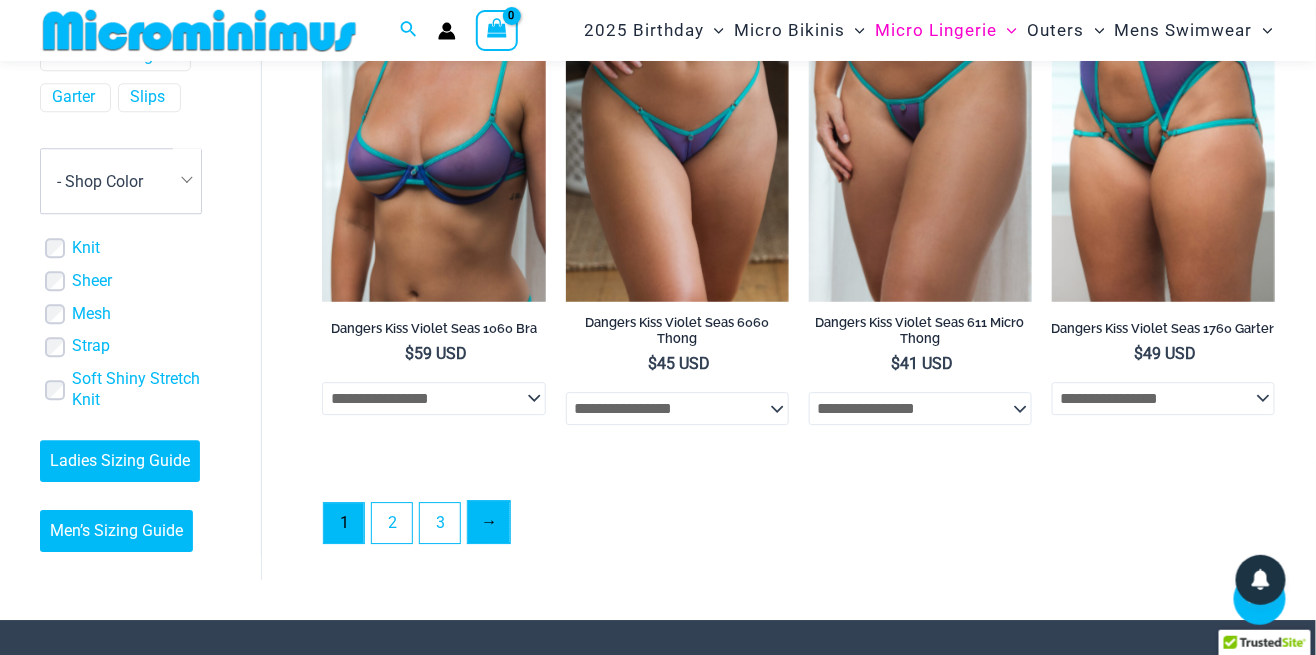 click on "→" at bounding box center [489, 522] 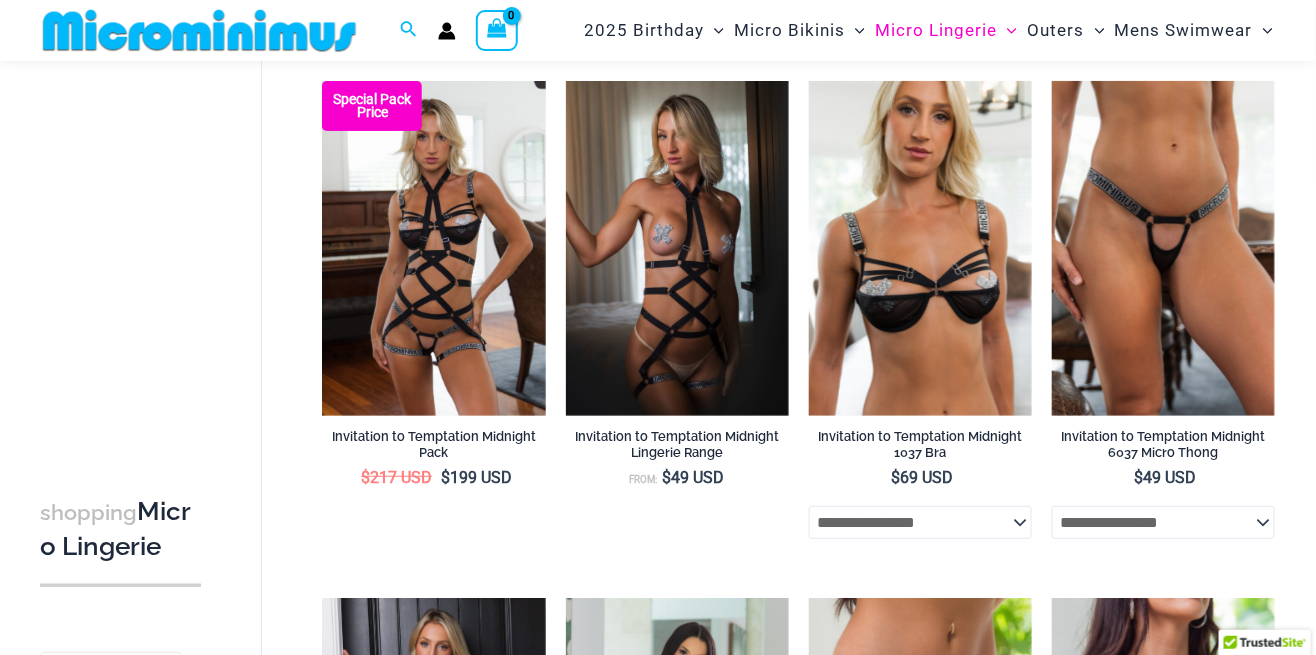 scroll, scrollTop: 66, scrollLeft: 0, axis: vertical 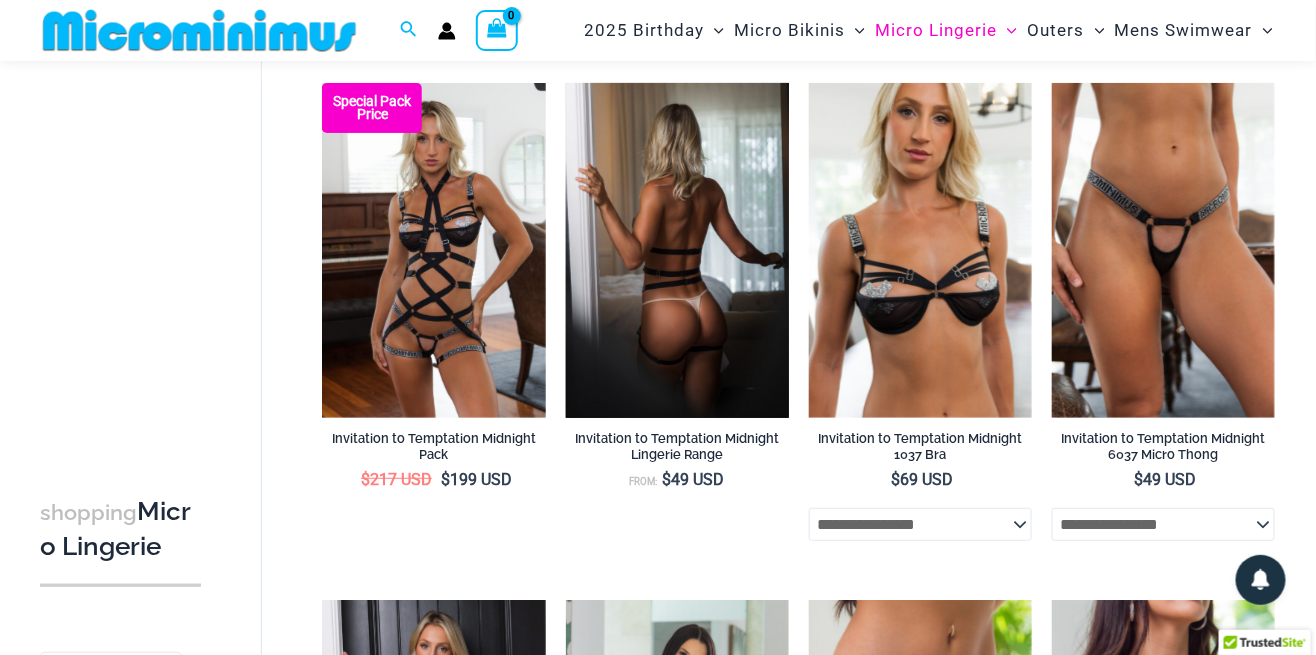 click at bounding box center [677, 250] 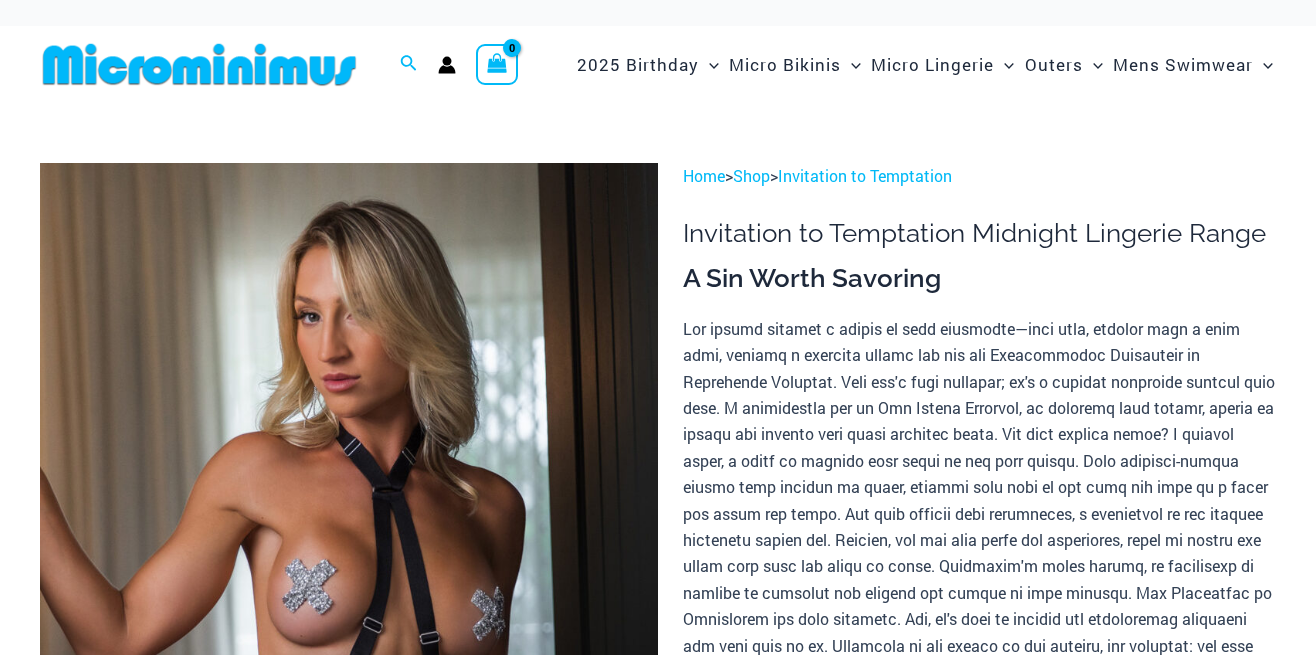 scroll, scrollTop: 0, scrollLeft: 0, axis: both 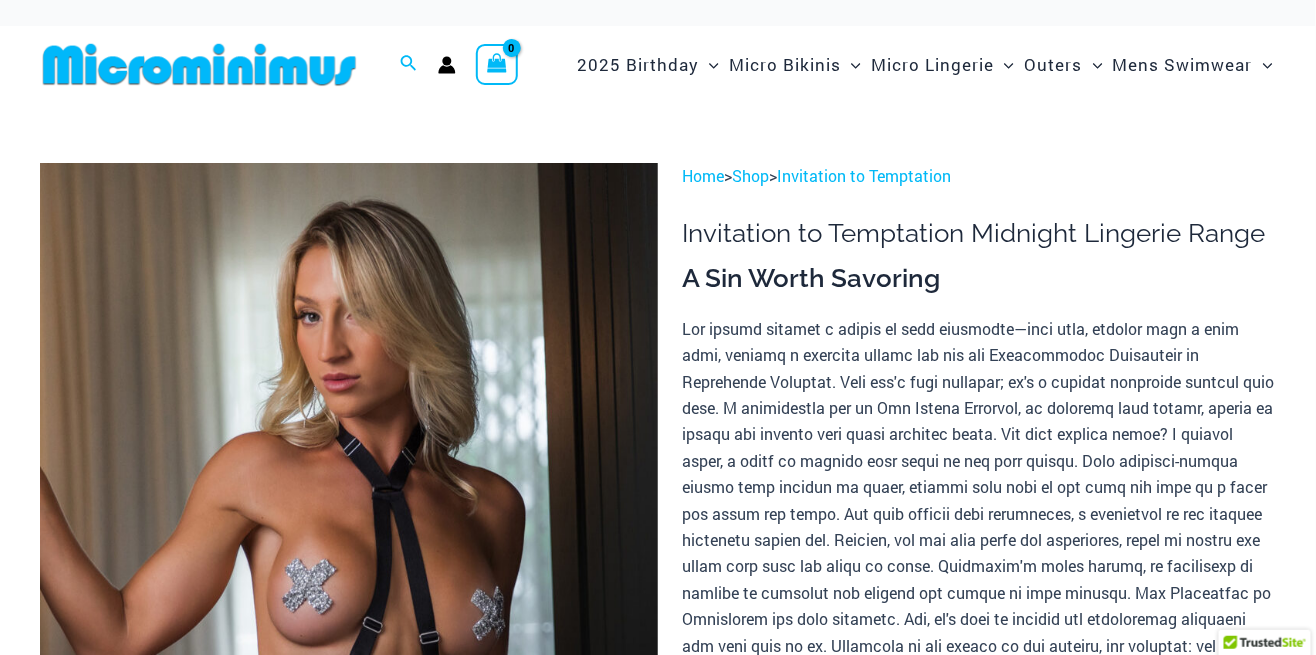 click at bounding box center (349, 626) 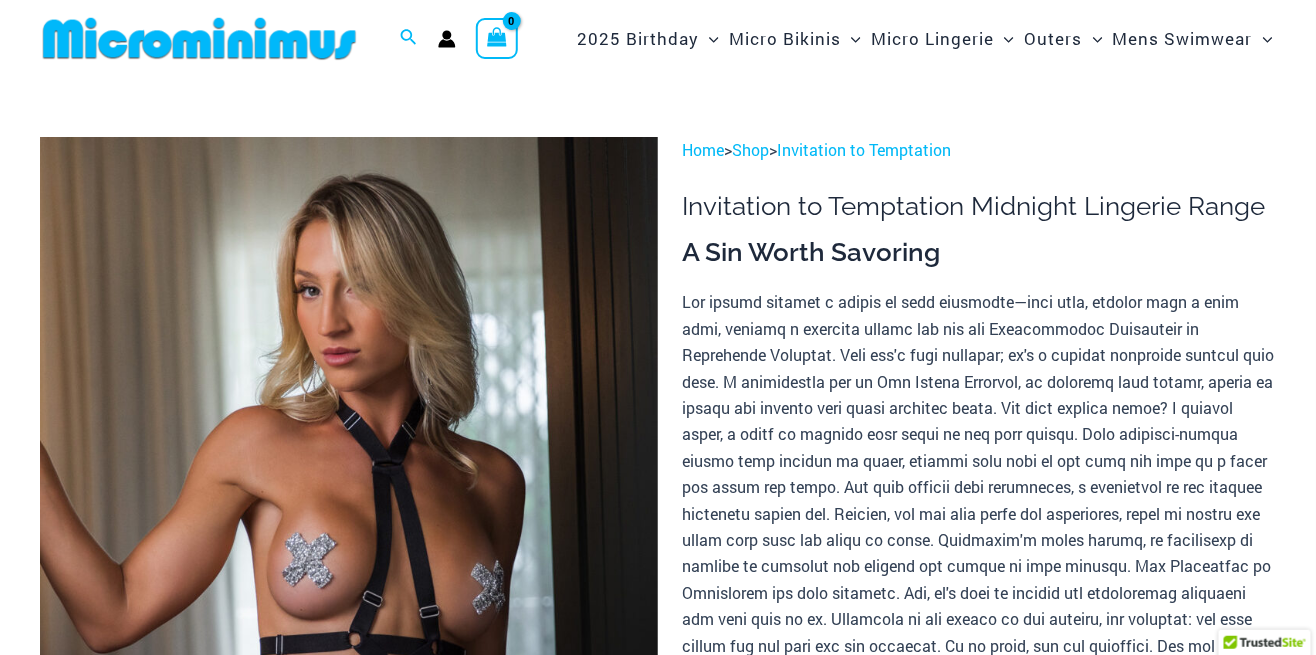 click at bounding box center (349, 600) 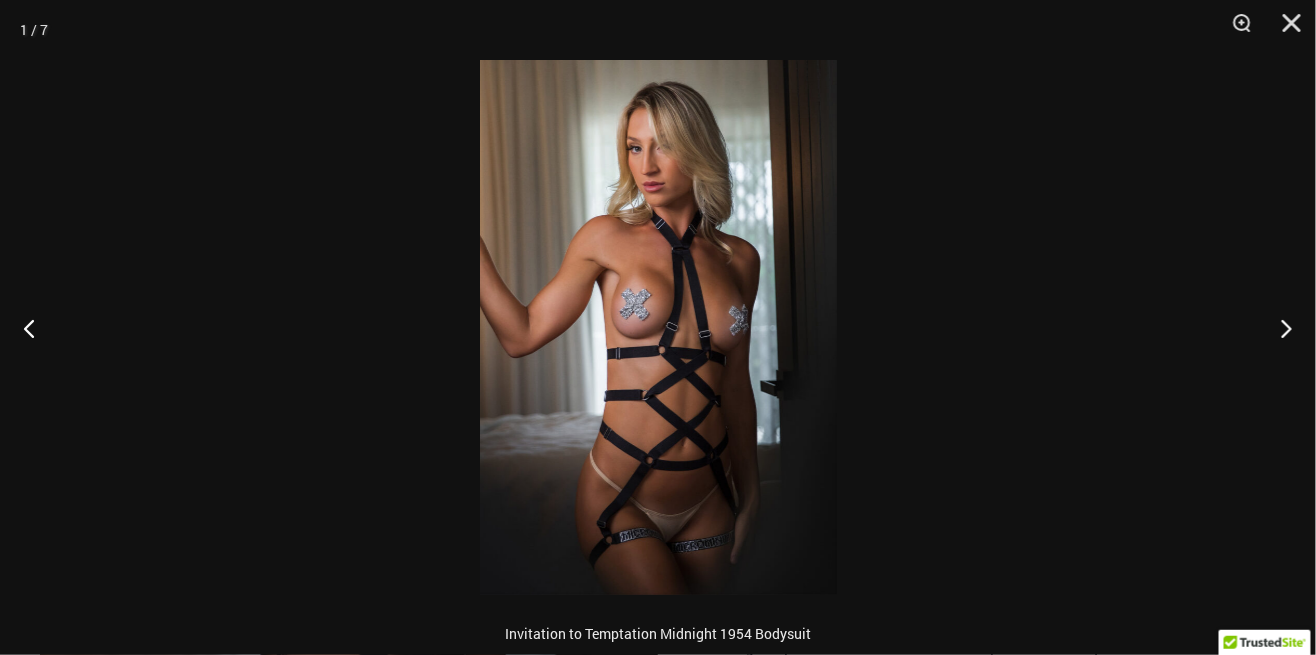 click at bounding box center (658, 327) 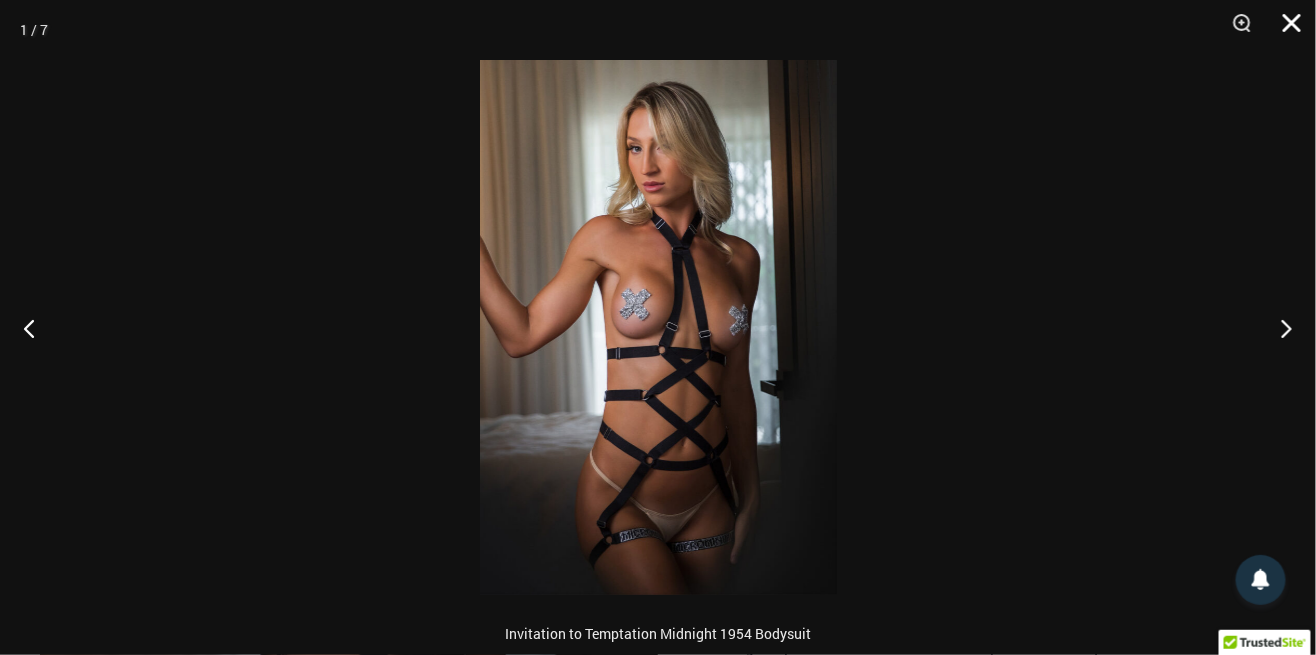click at bounding box center (1285, 30) 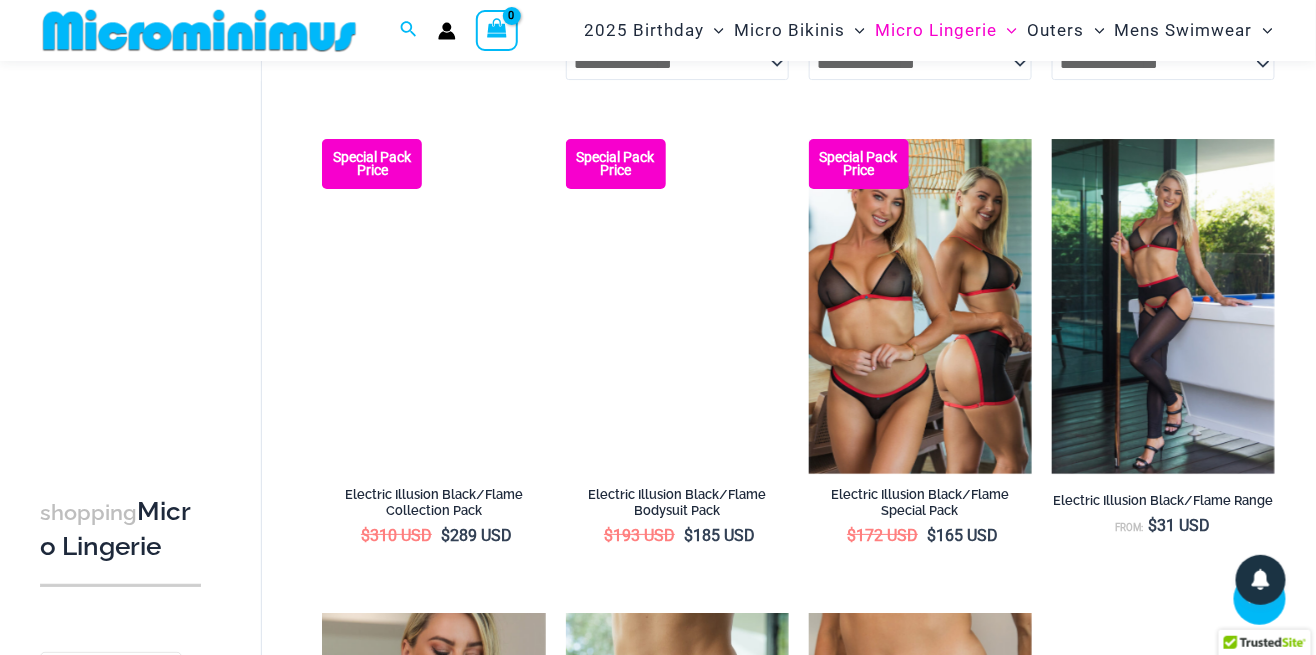 scroll, scrollTop: 2105, scrollLeft: 0, axis: vertical 